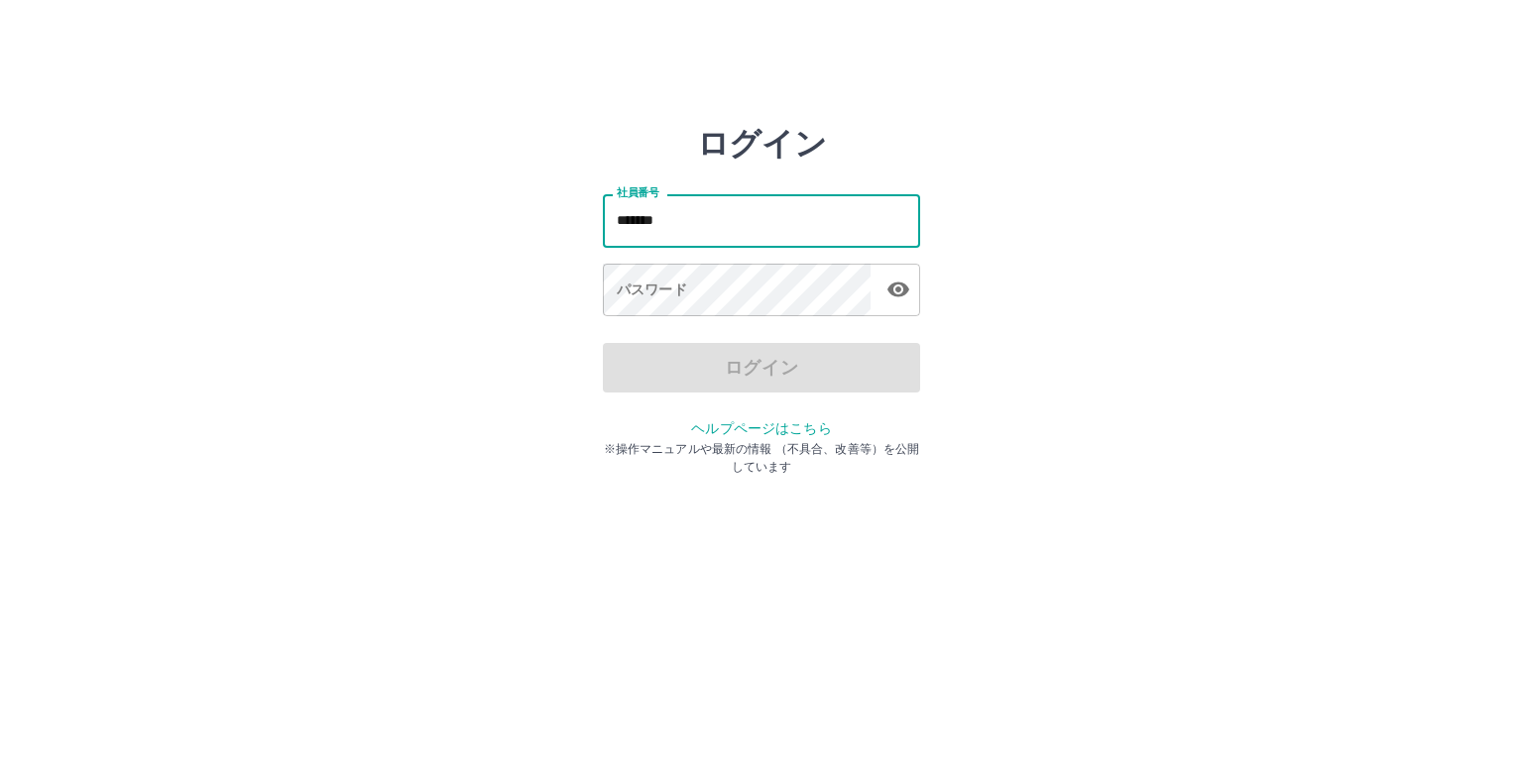 scroll, scrollTop: 0, scrollLeft: 0, axis: both 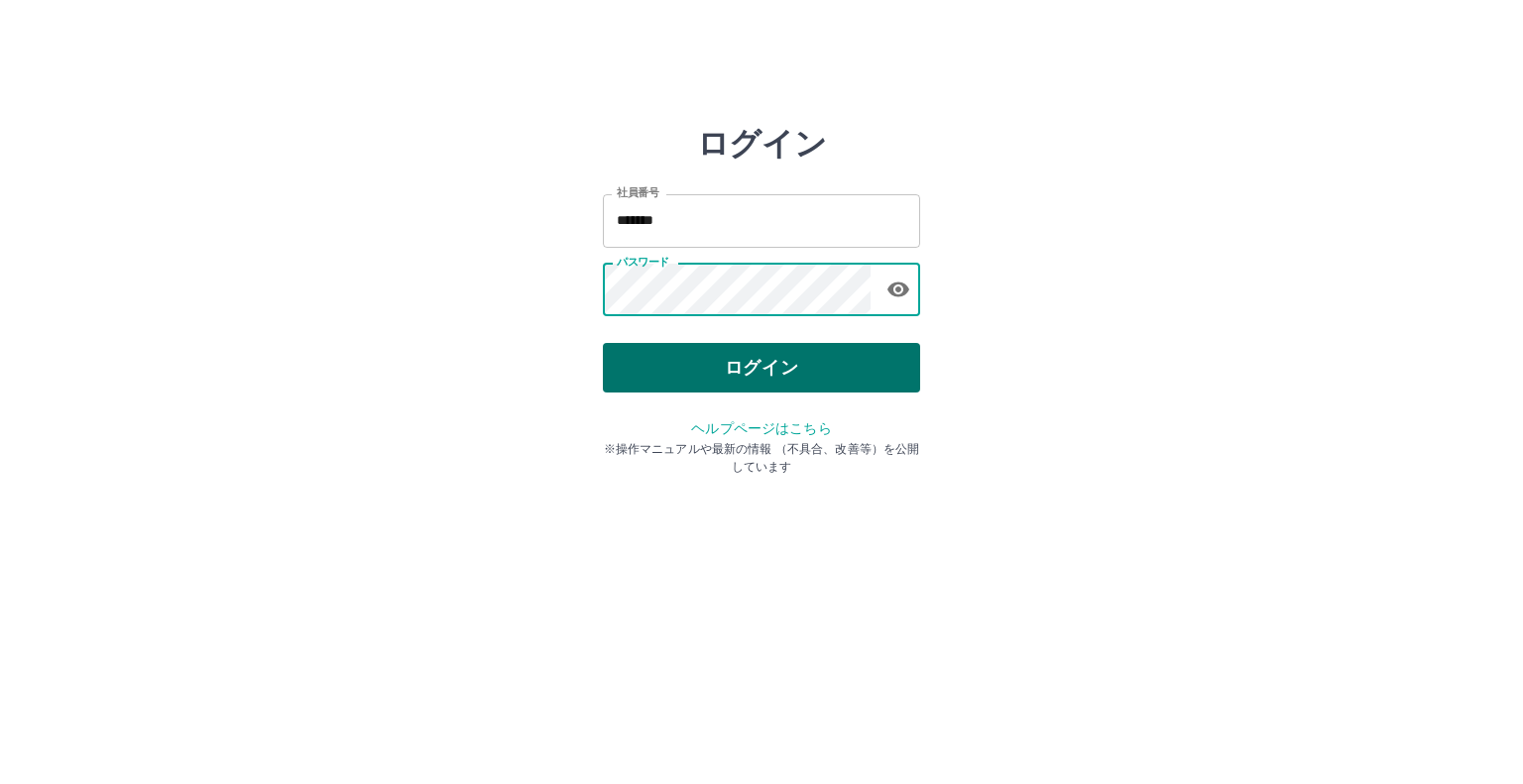 click on "ログイン" at bounding box center (762, 368) 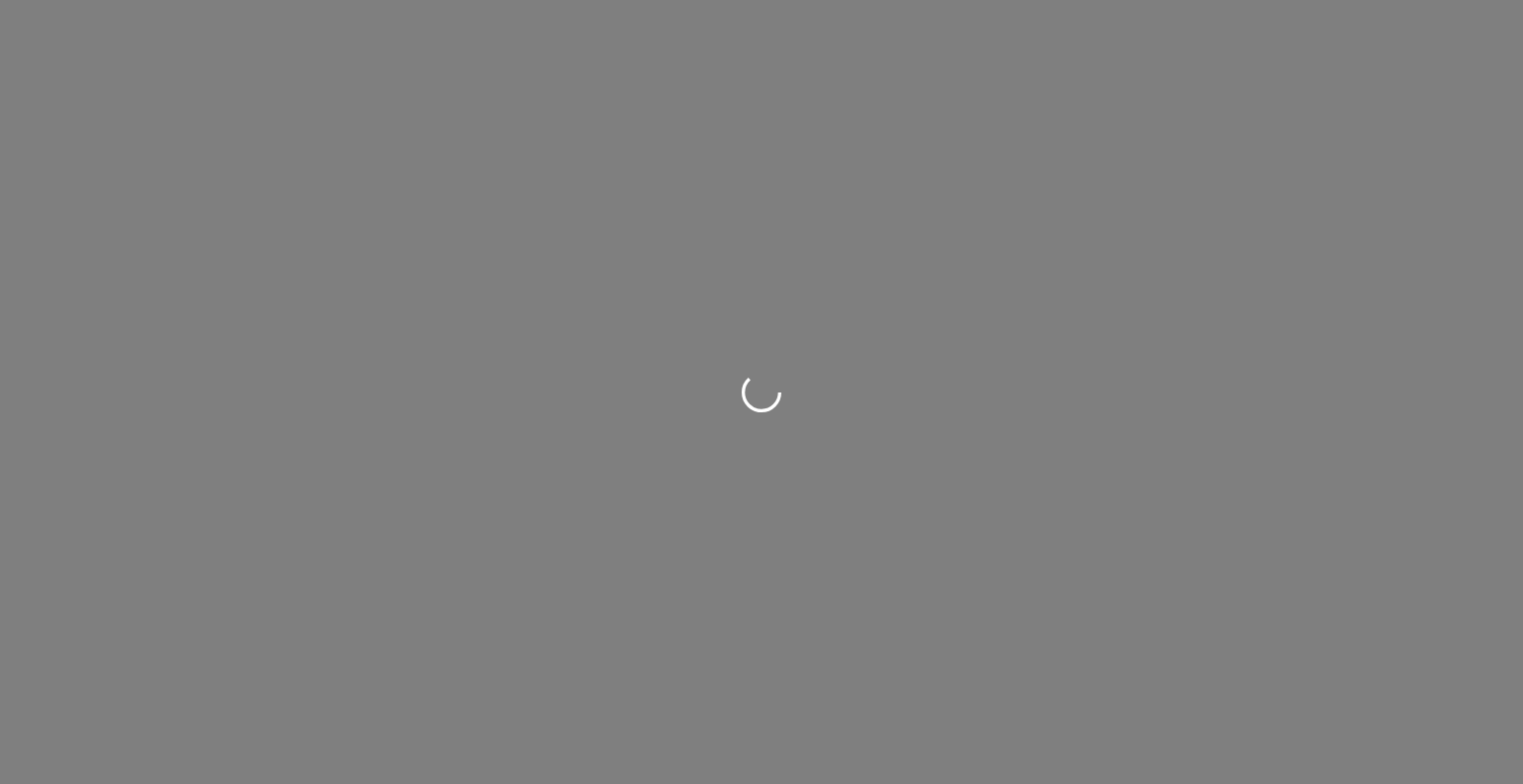 scroll, scrollTop: 0, scrollLeft: 0, axis: both 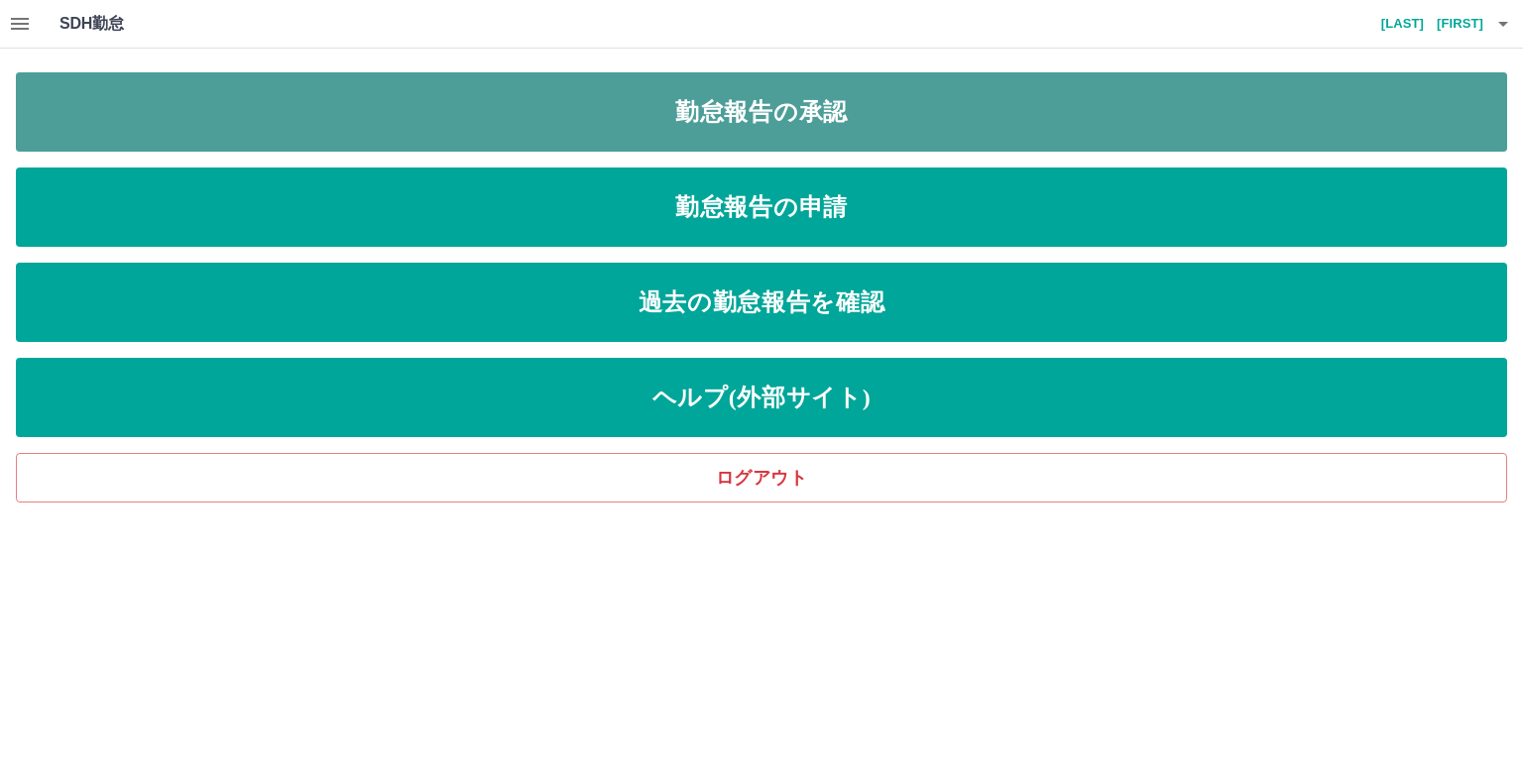 click on "勤怠報告の承認" at bounding box center (762, 112) 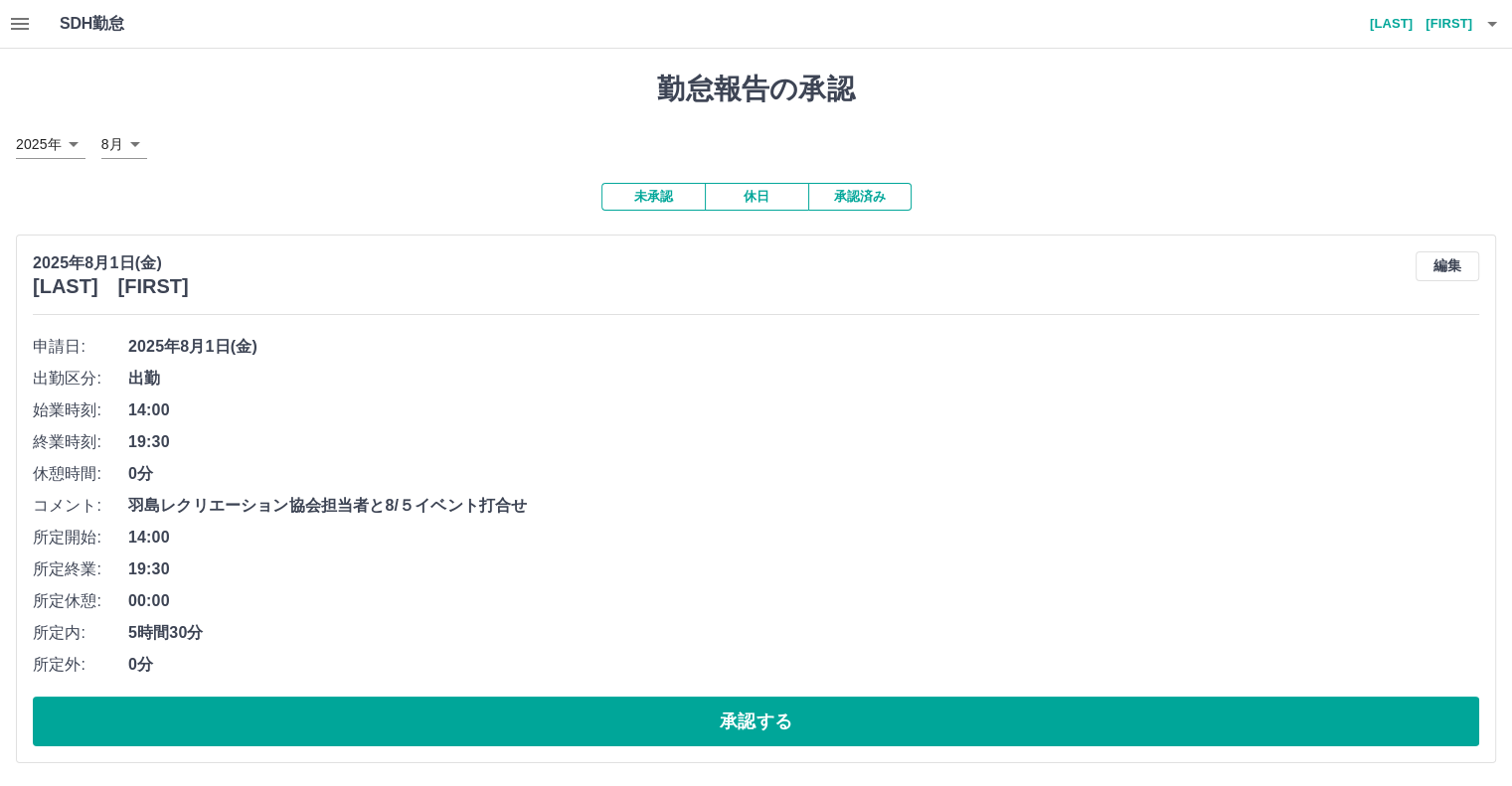 drag, startPoint x: 690, startPoint y: 718, endPoint x: 734, endPoint y: 683, distance: 56.22277 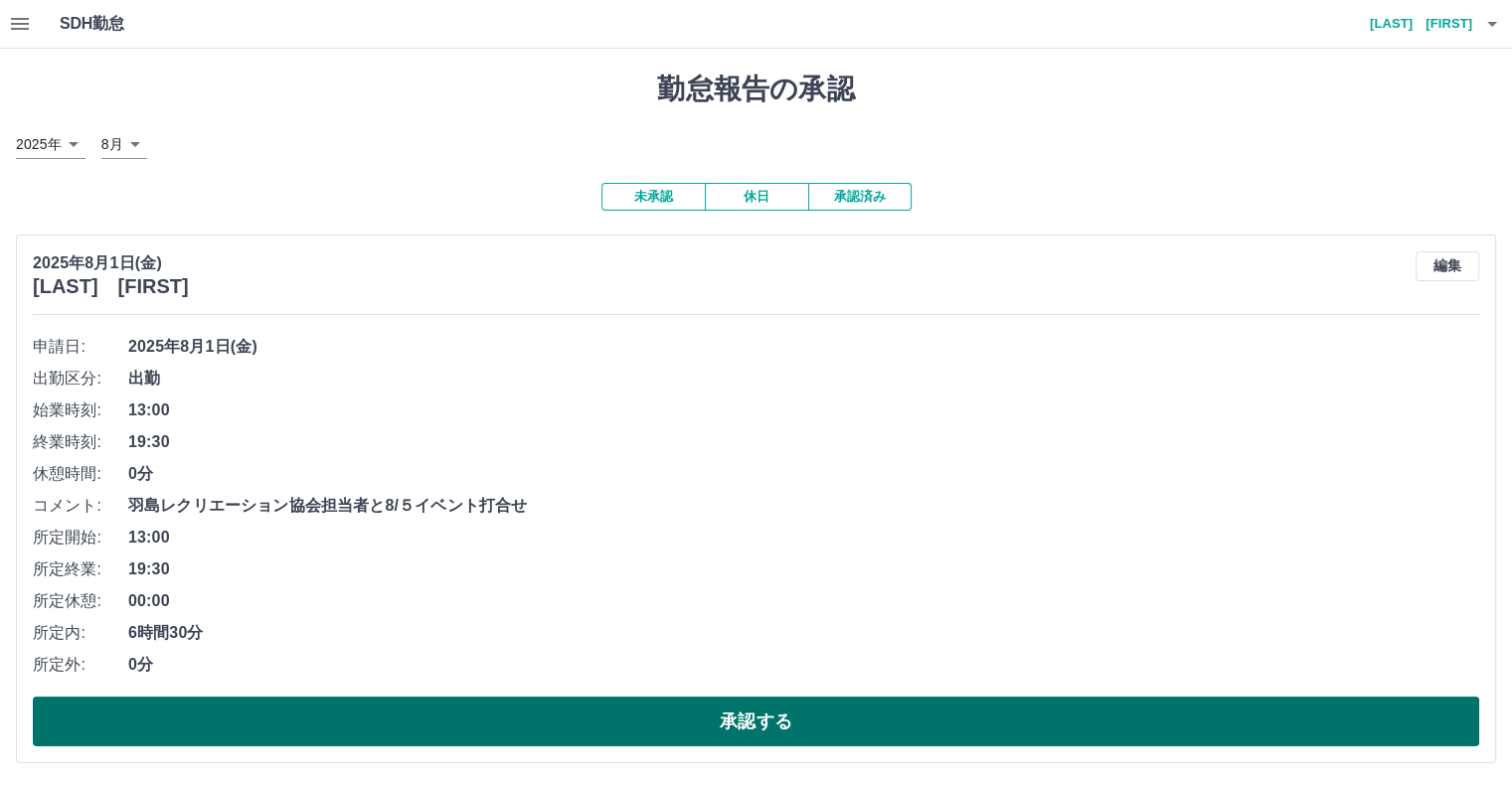 click on "承認する" at bounding box center [756, 721] 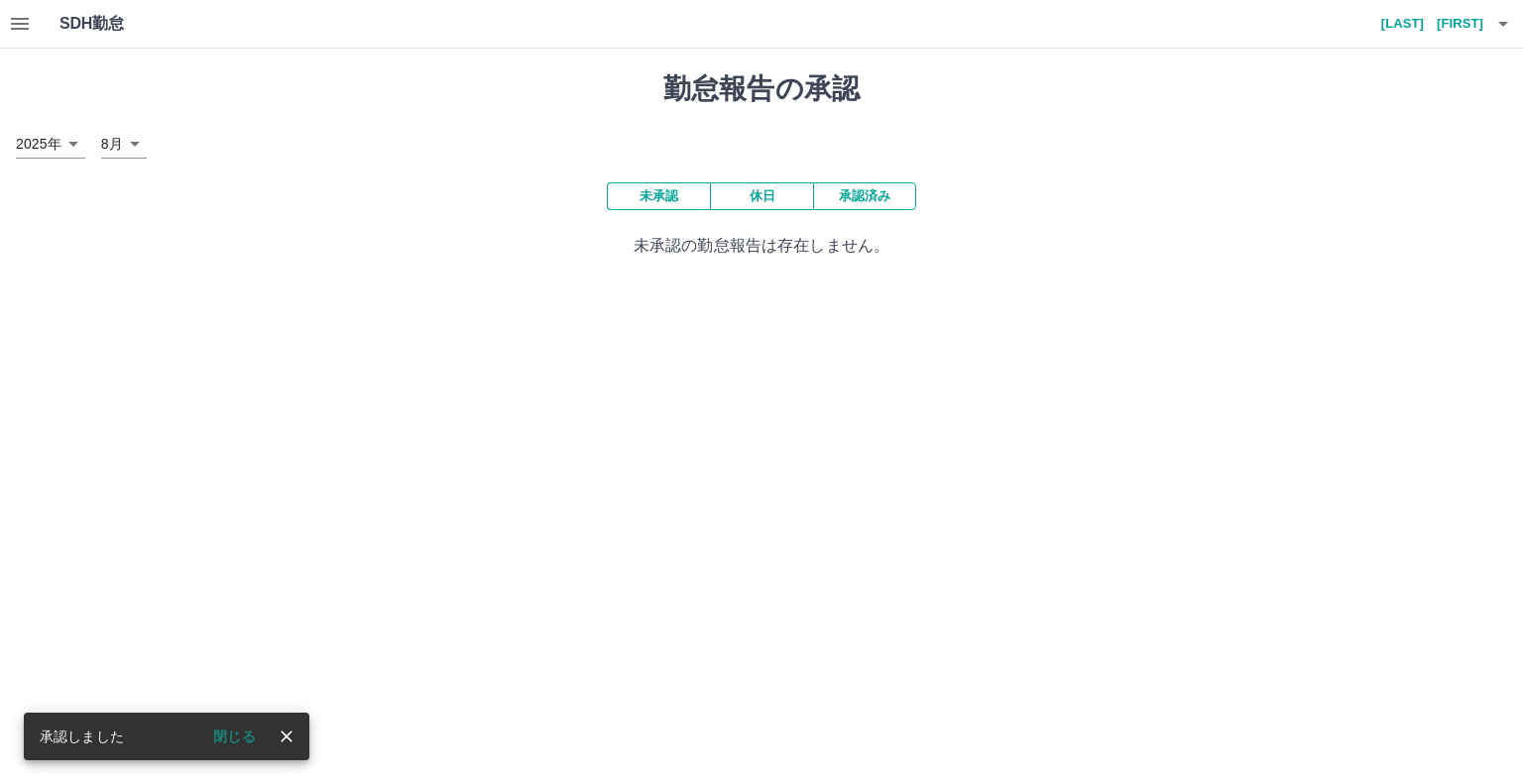click at bounding box center (20, 24) 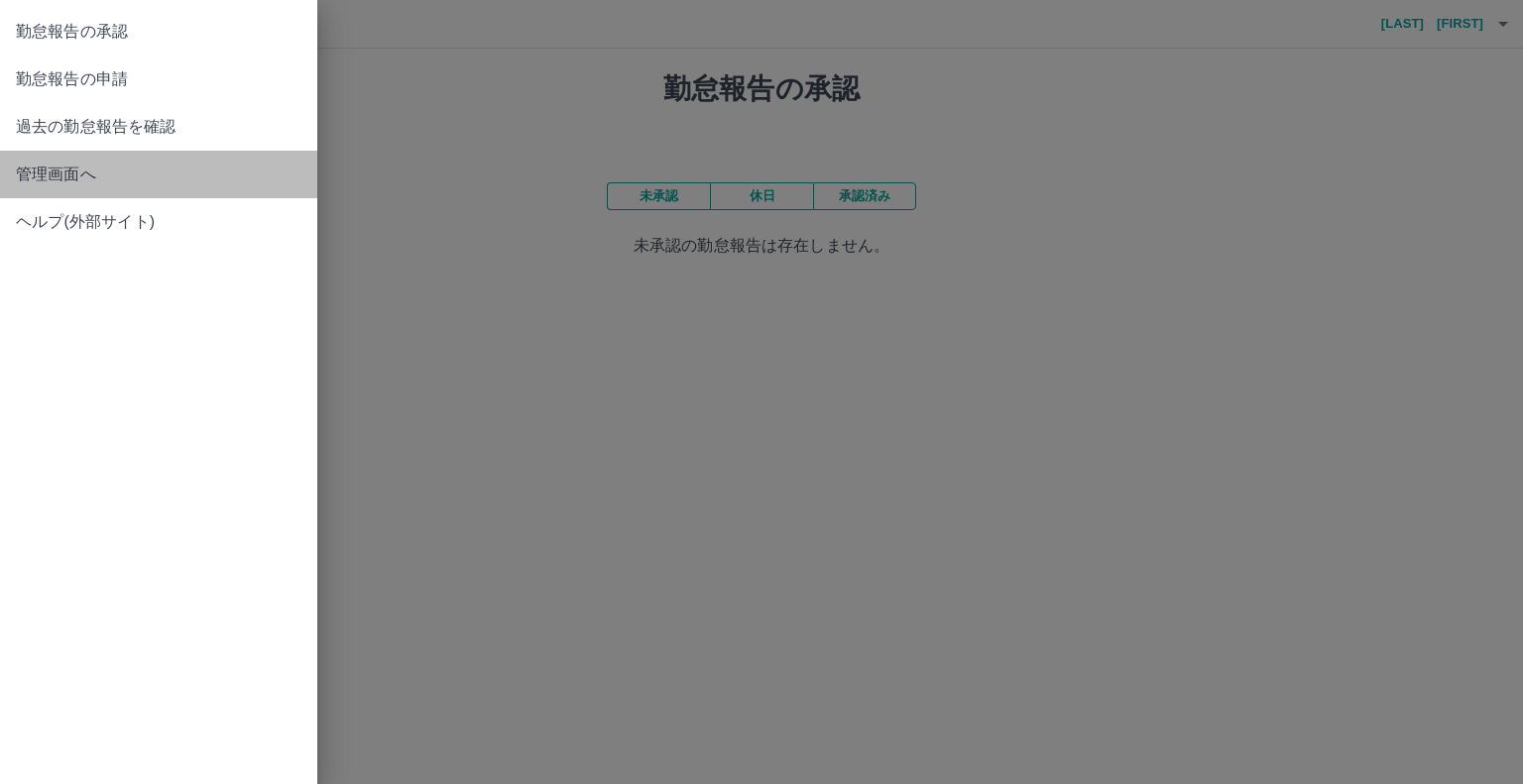 click on "管理画面へ" at bounding box center (159, 174) 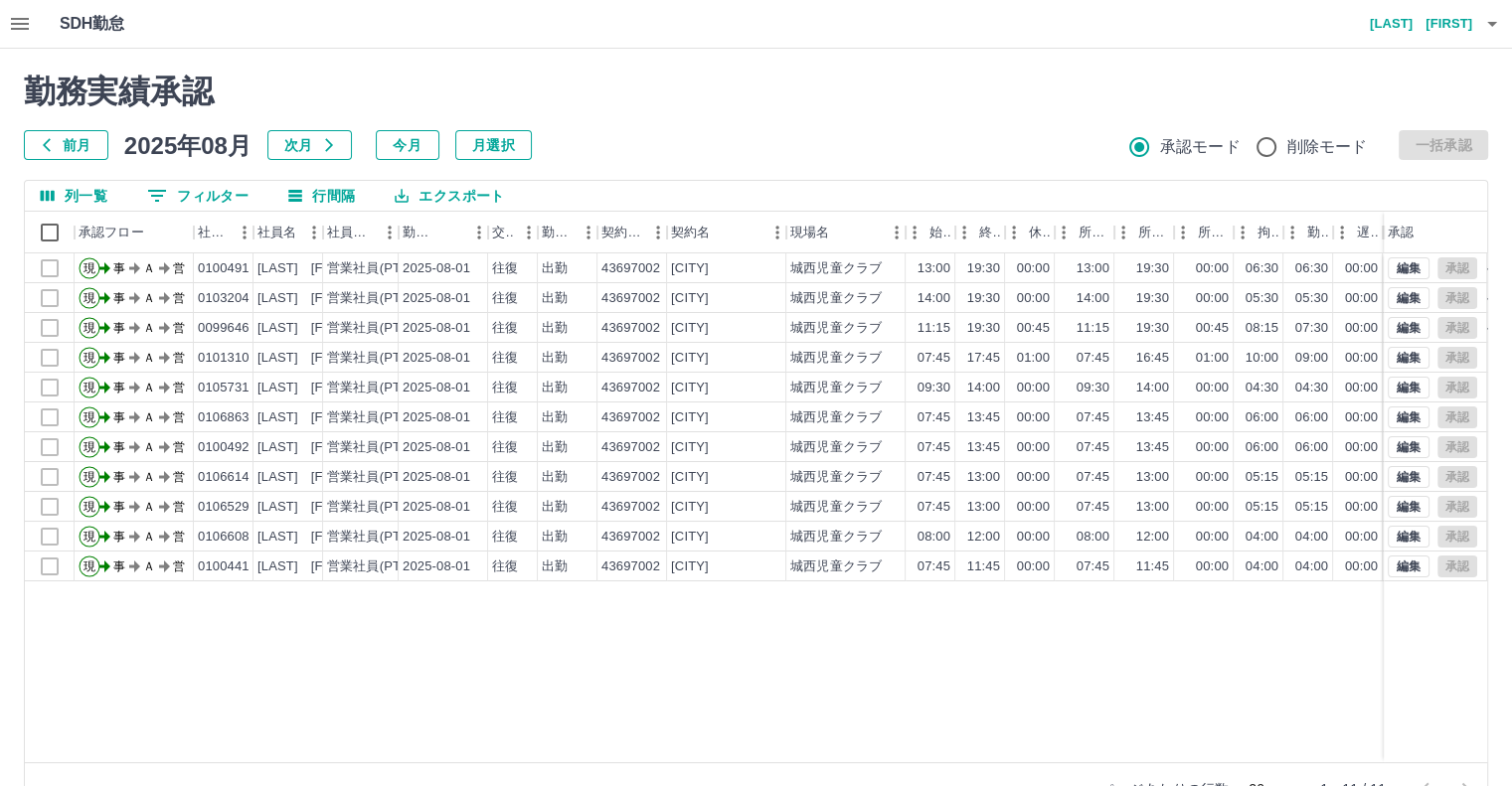click on "各務　治芳" at bounding box center [1413, 24] 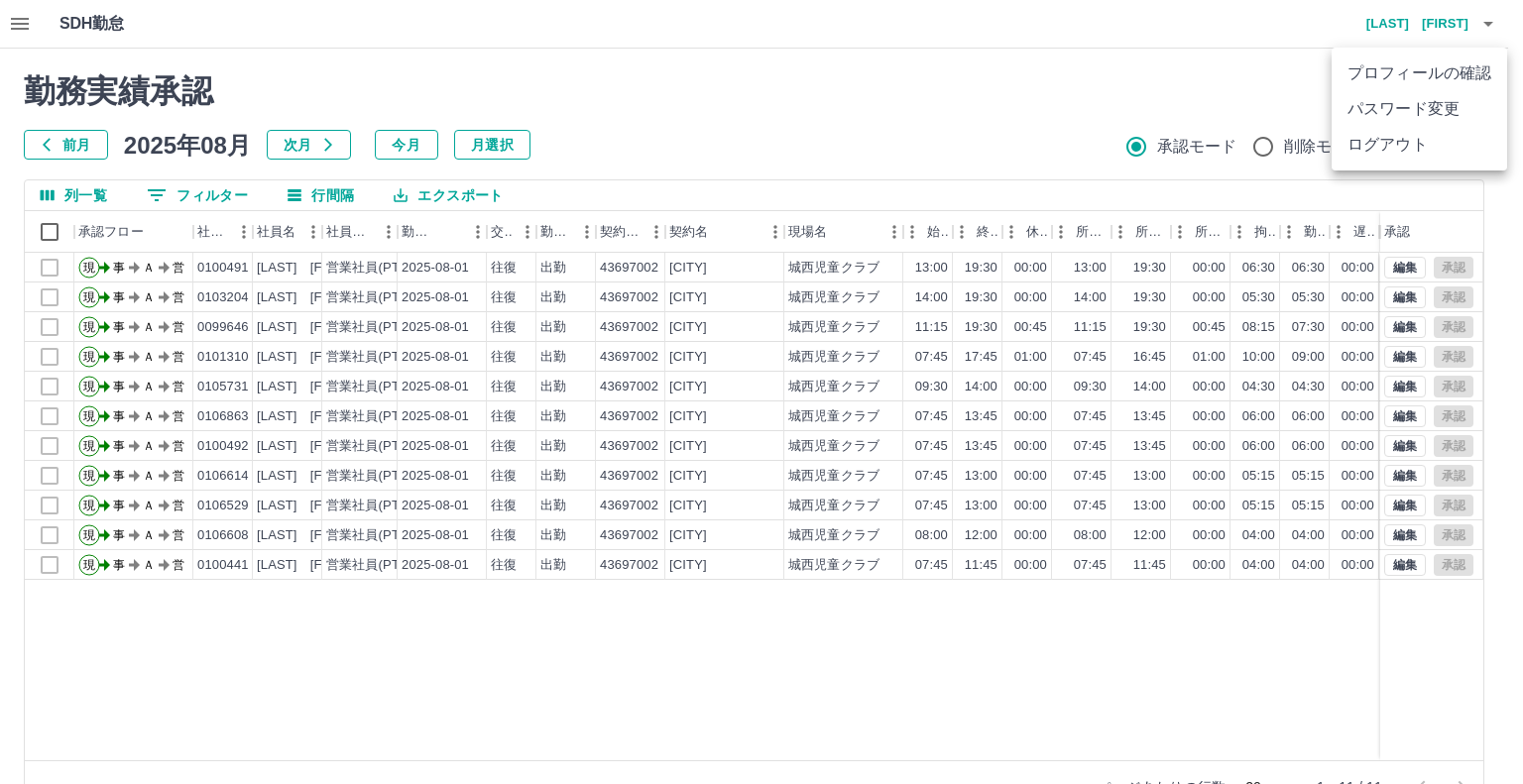 click on "ログアウト" at bounding box center [1419, 145] 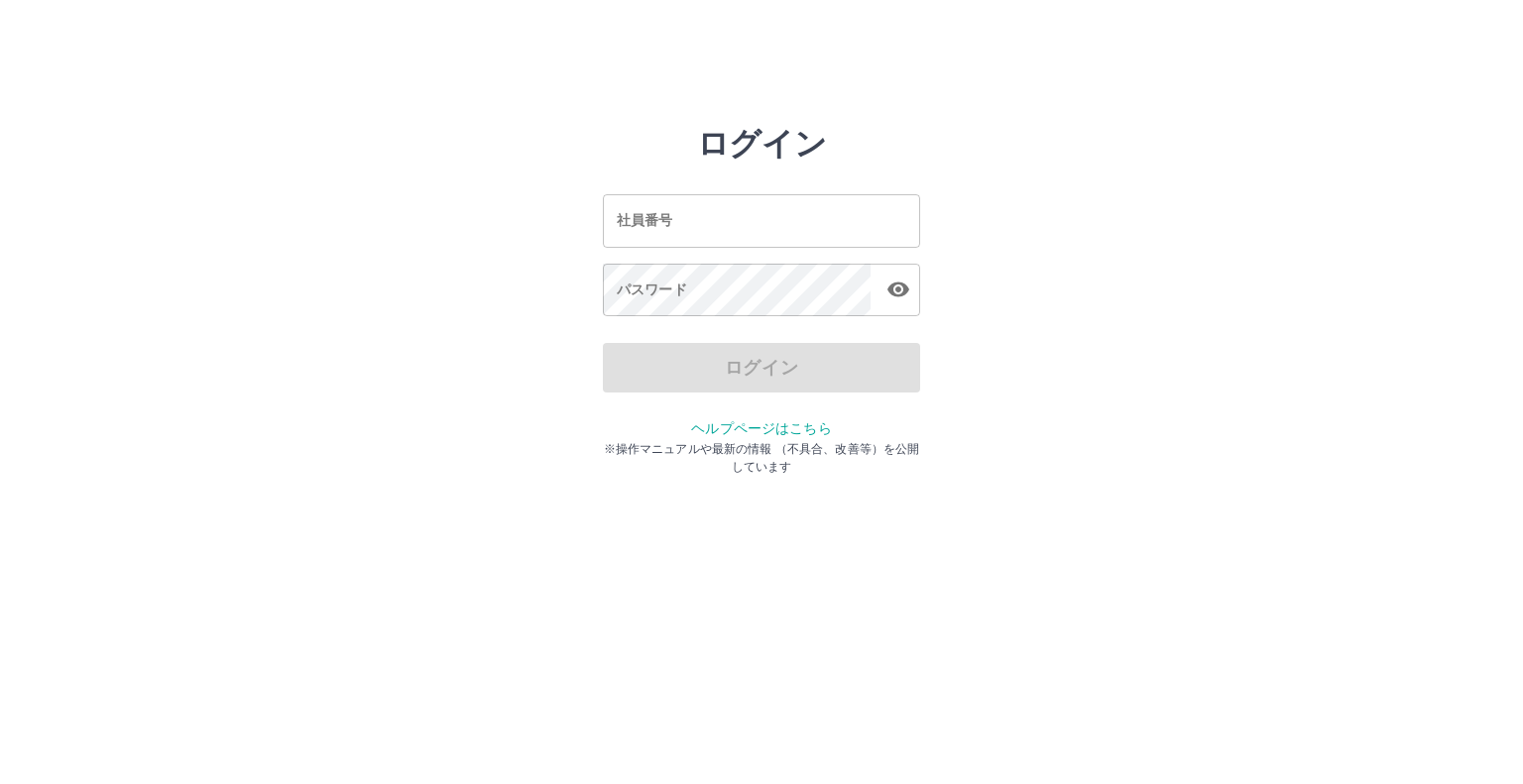 scroll, scrollTop: 0, scrollLeft: 0, axis: both 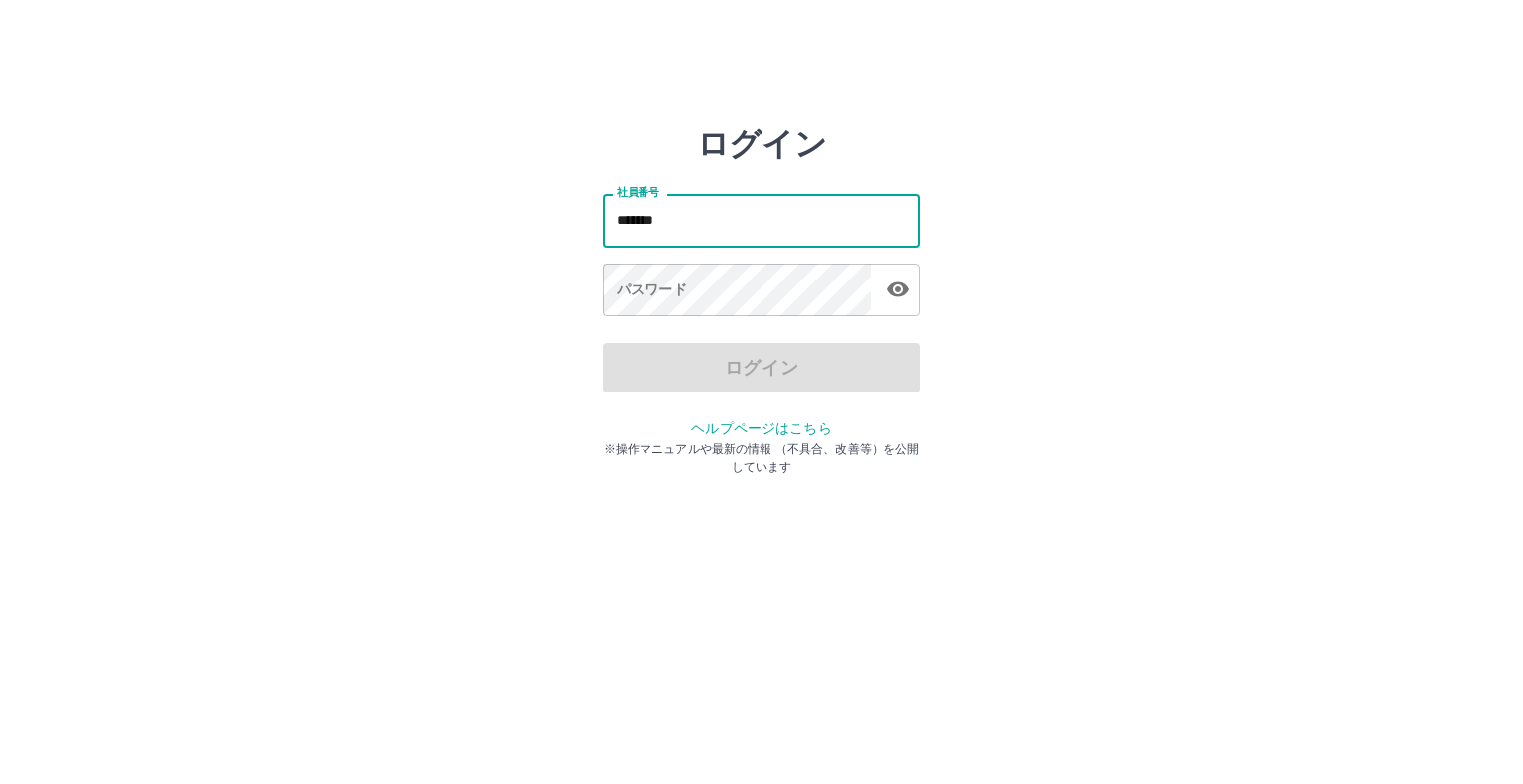 type on "*******" 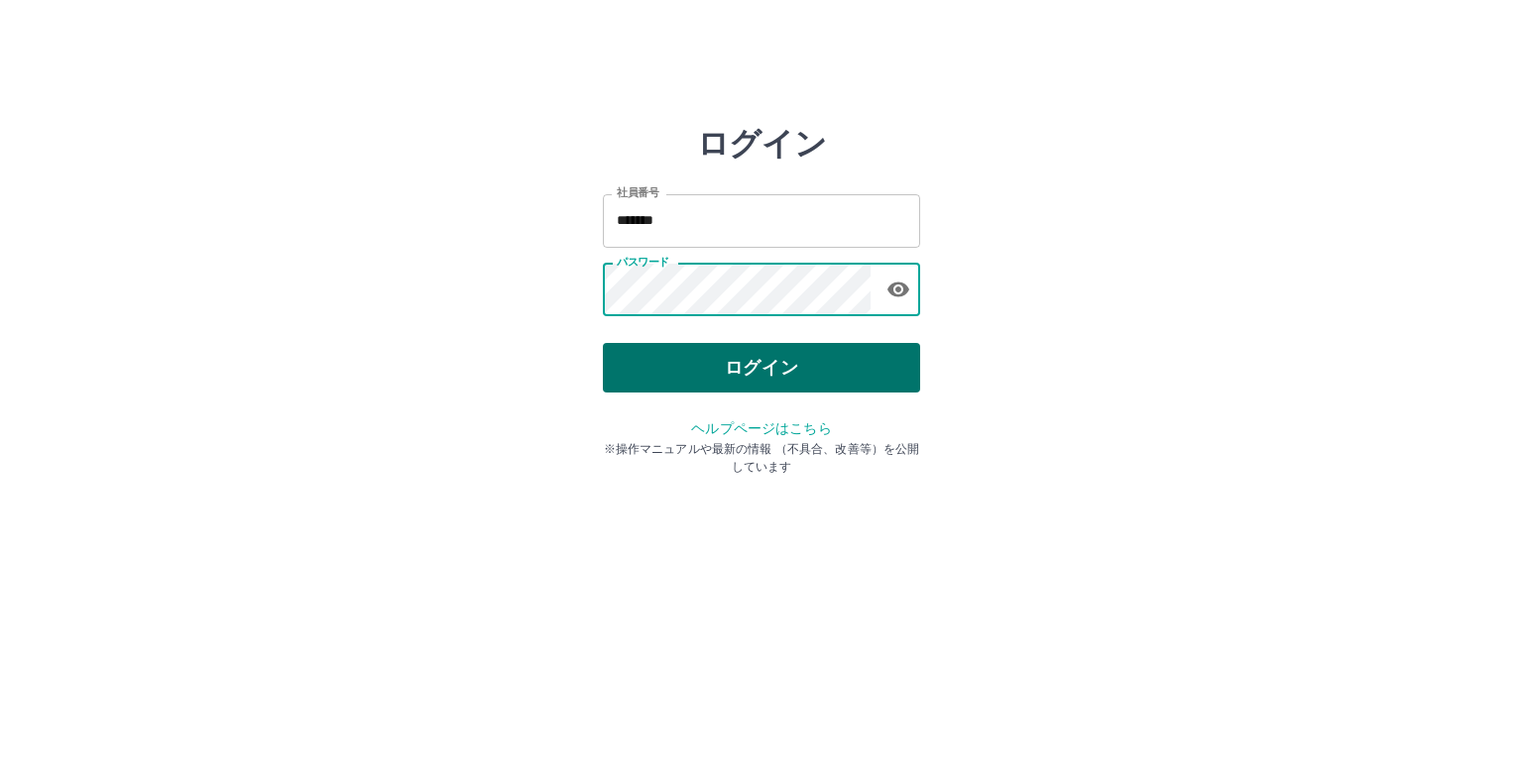 click on "ログイン" at bounding box center [762, 368] 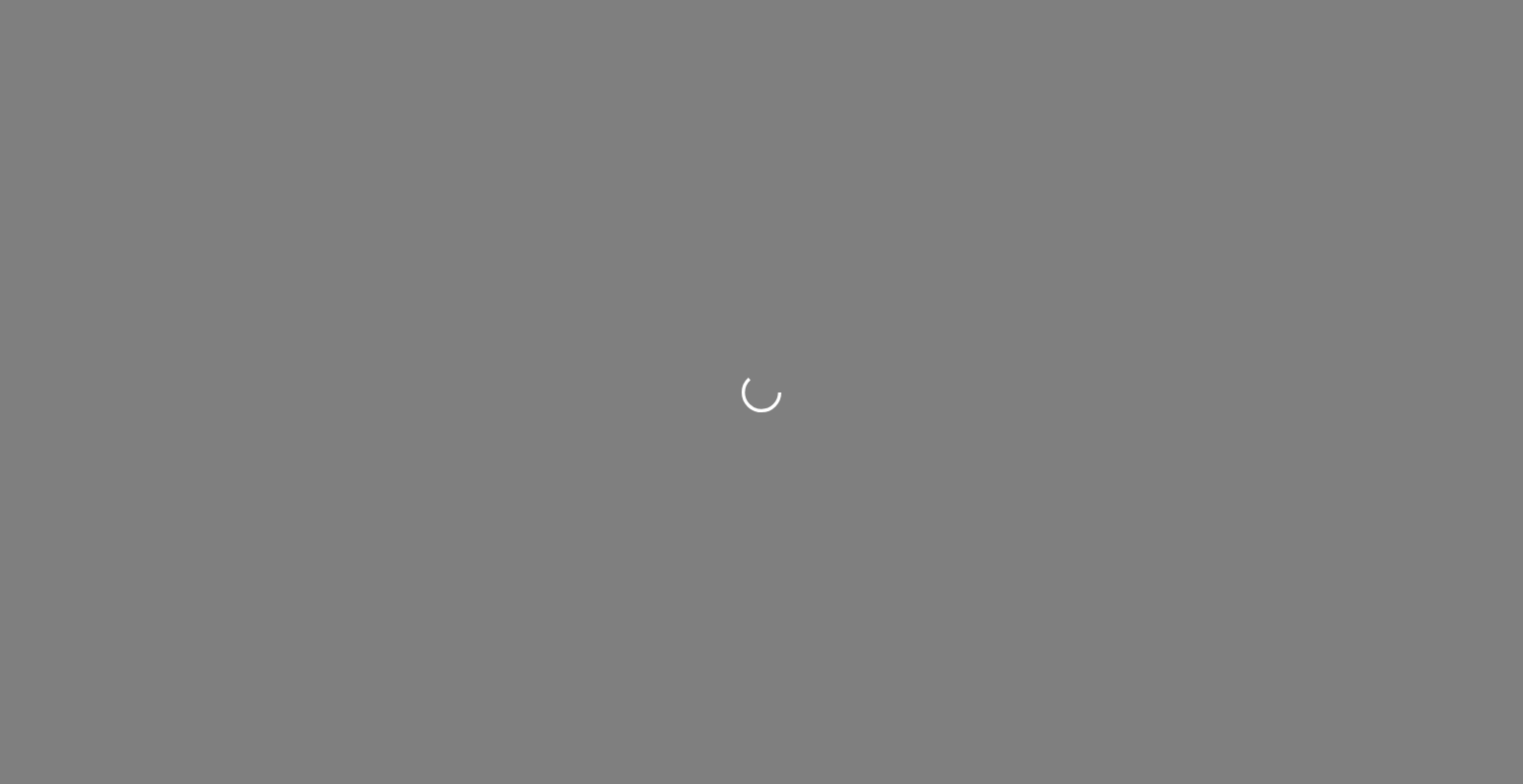 scroll, scrollTop: 0, scrollLeft: 0, axis: both 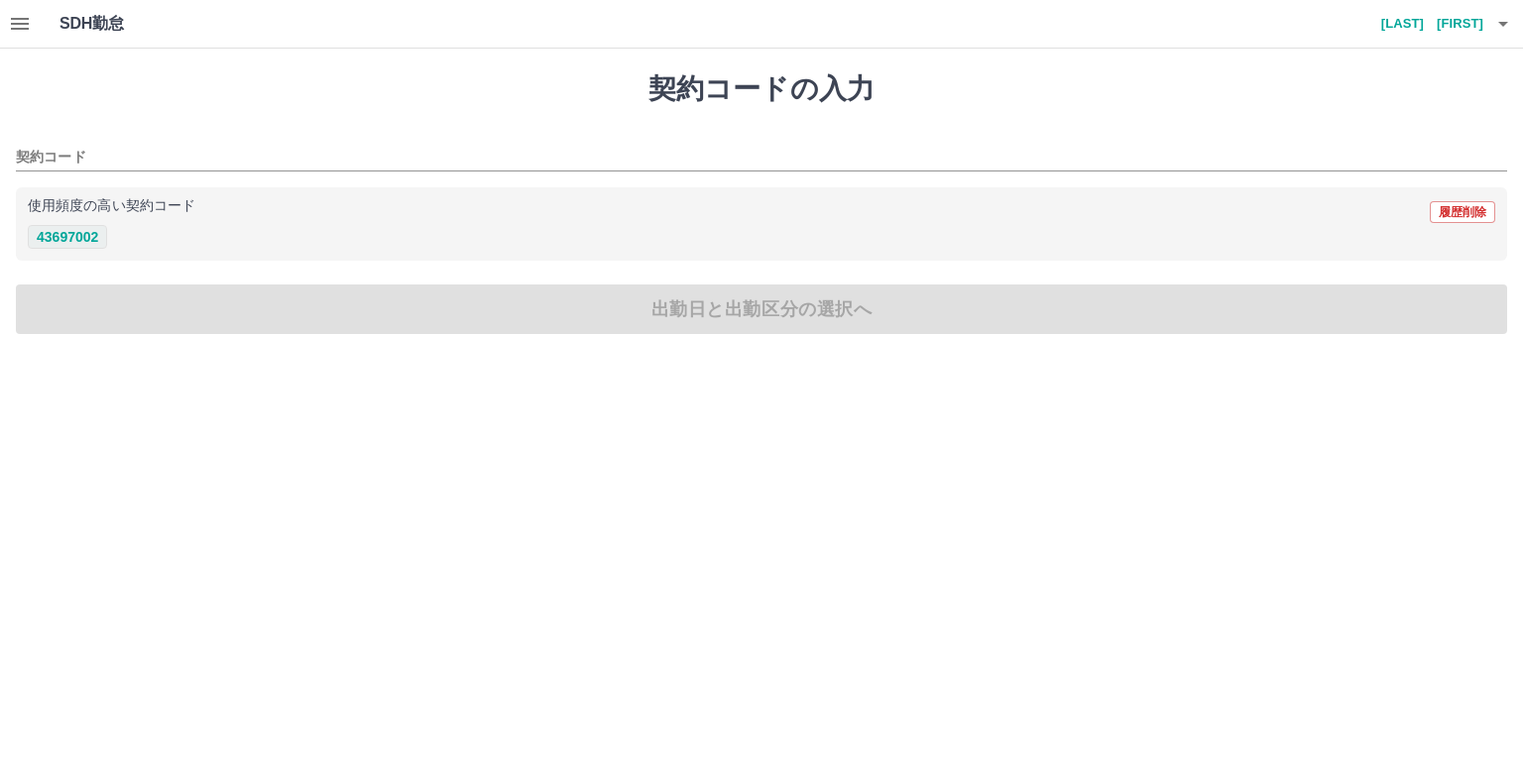 click on "43697002" at bounding box center [67, 237] 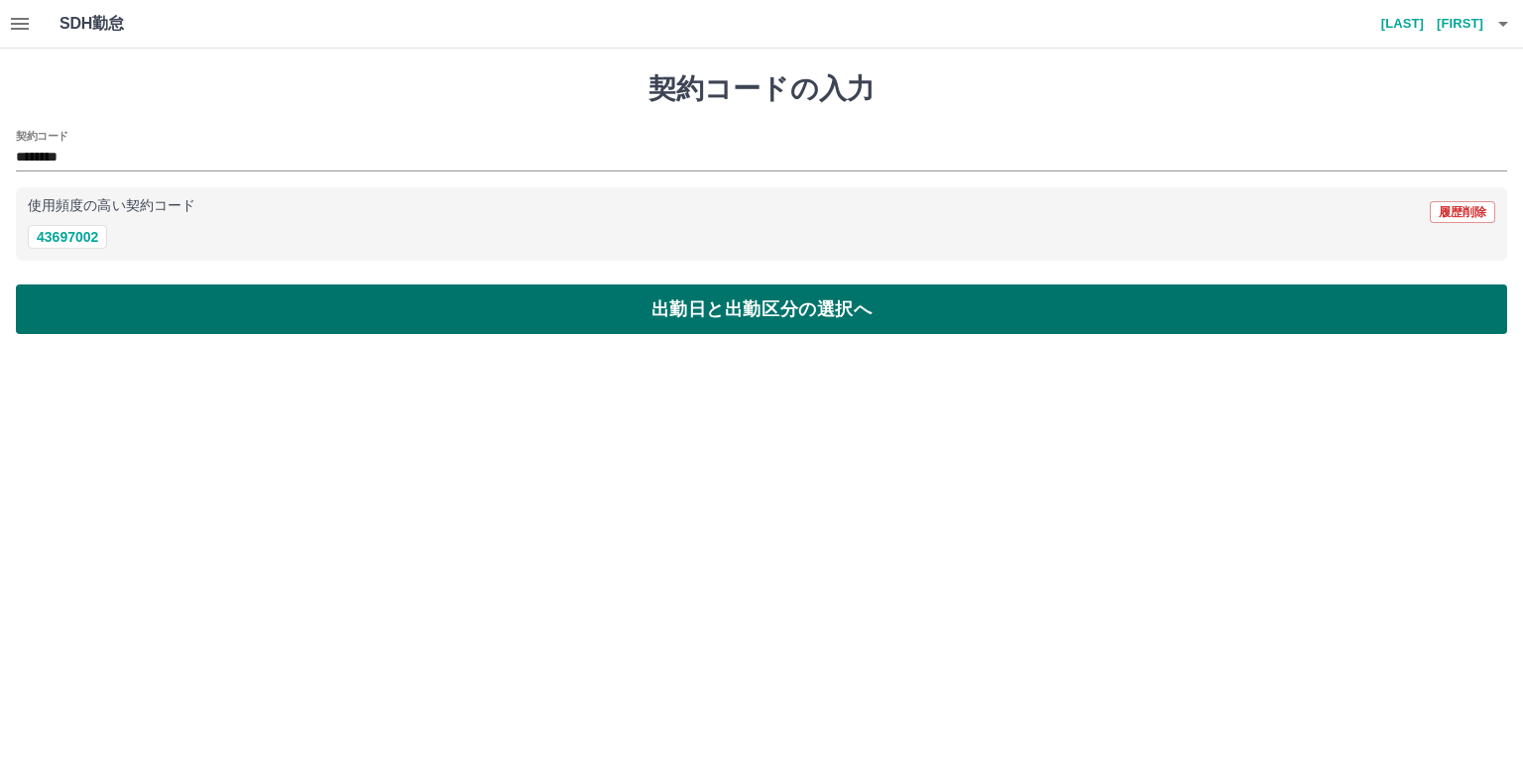 click on "出勤日と出勤区分の選択へ" at bounding box center (762, 309) 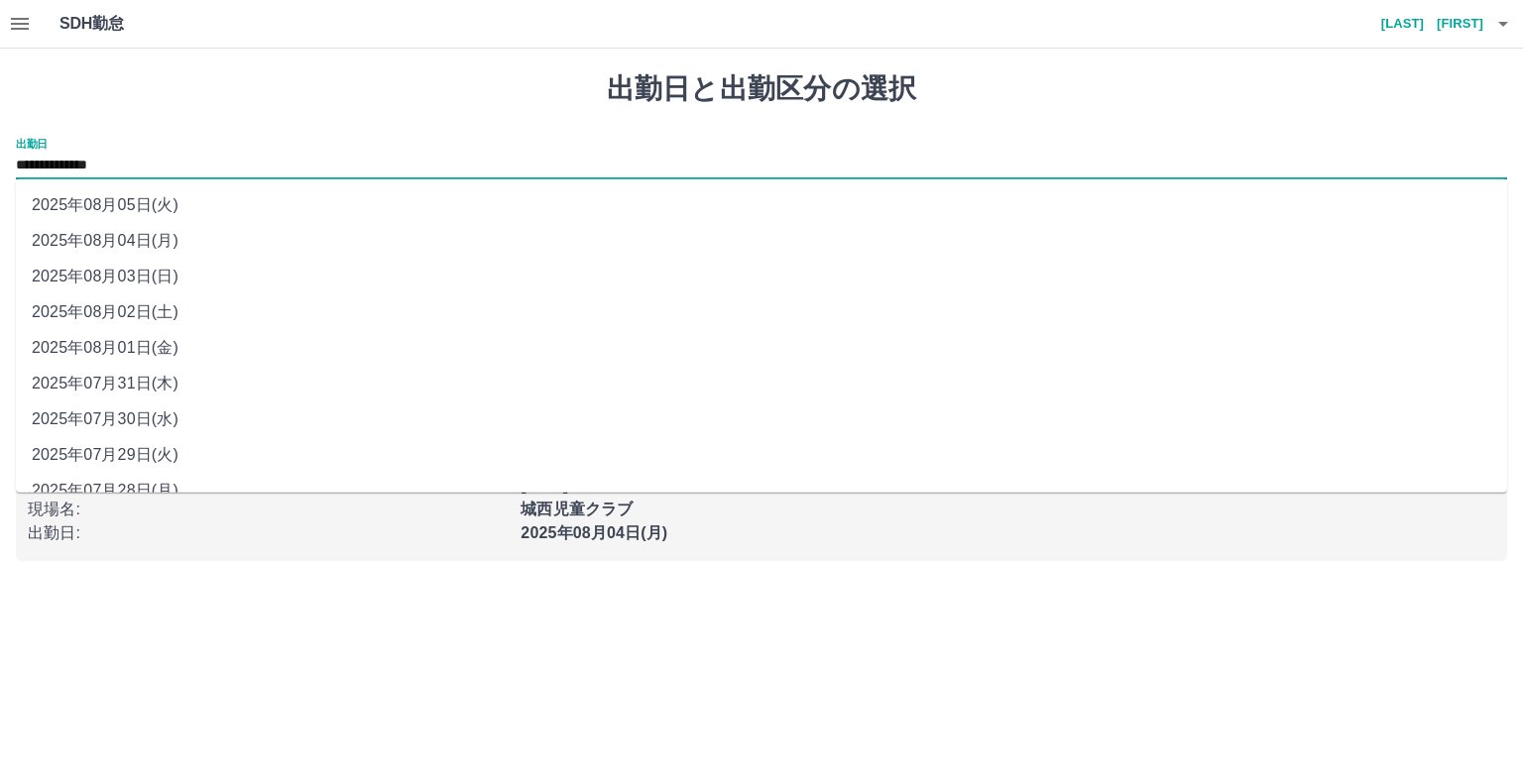 click on "**********" at bounding box center [762, 166] 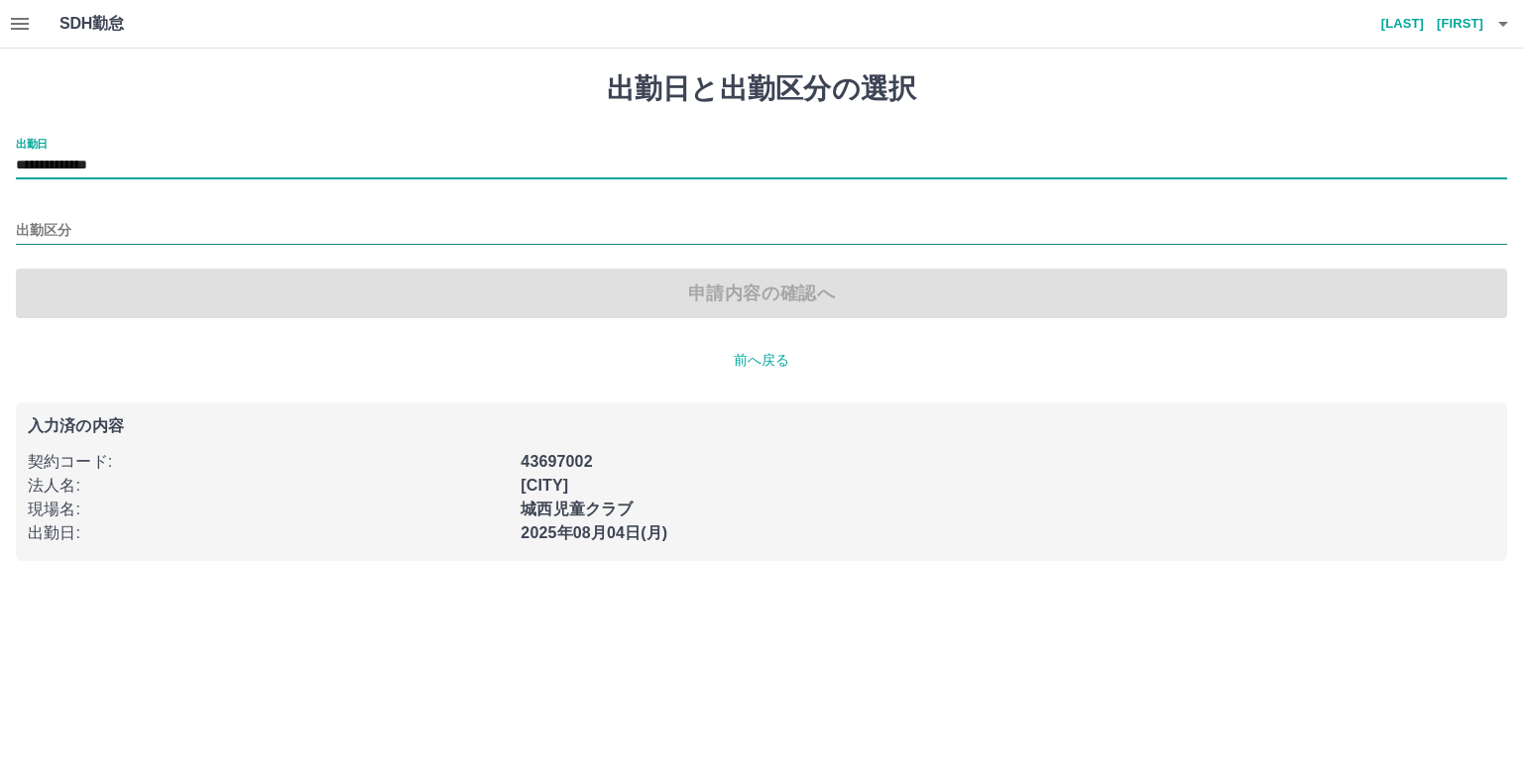 click on "出勤区分" at bounding box center [762, 231] 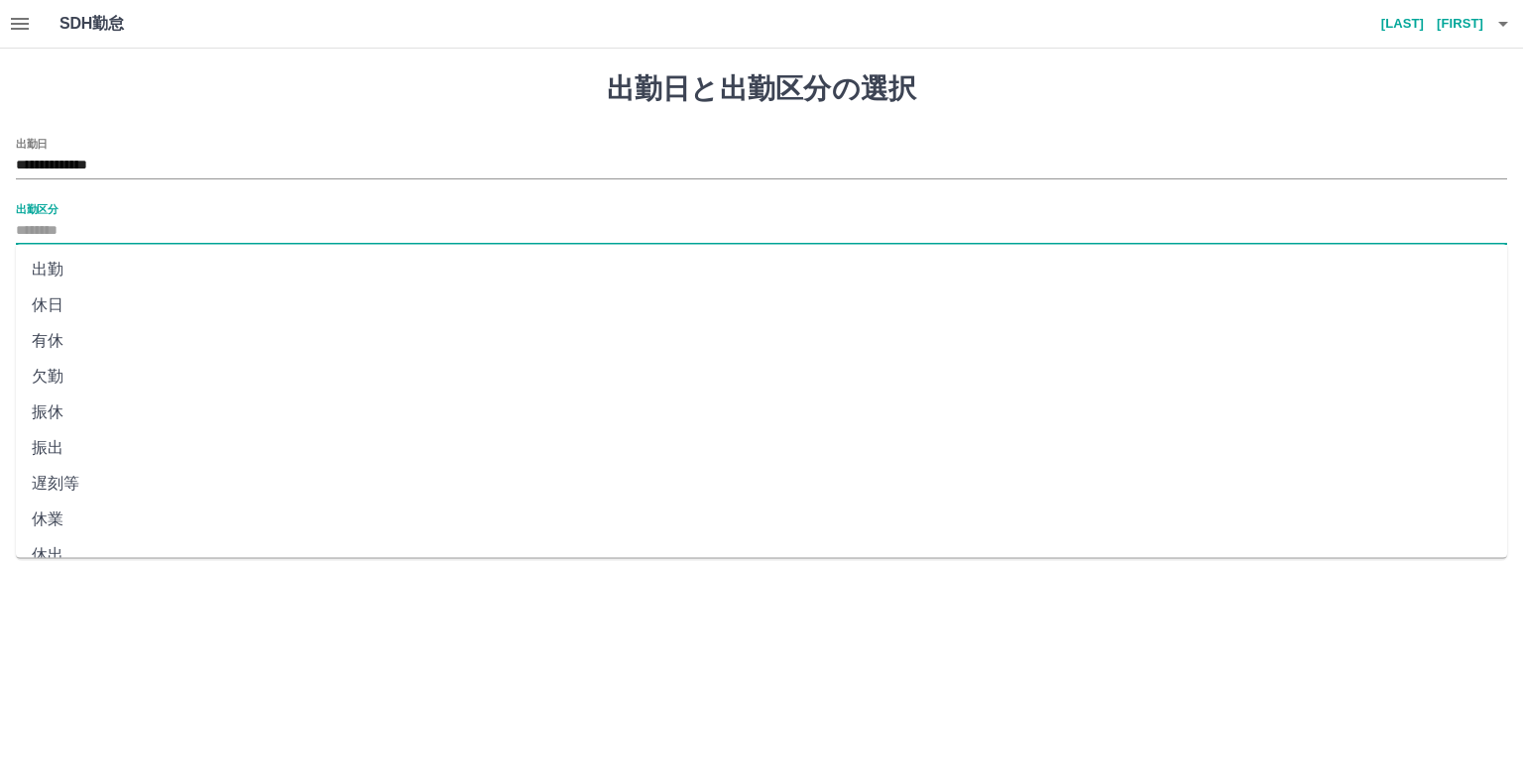 click on "出勤" at bounding box center (762, 270) 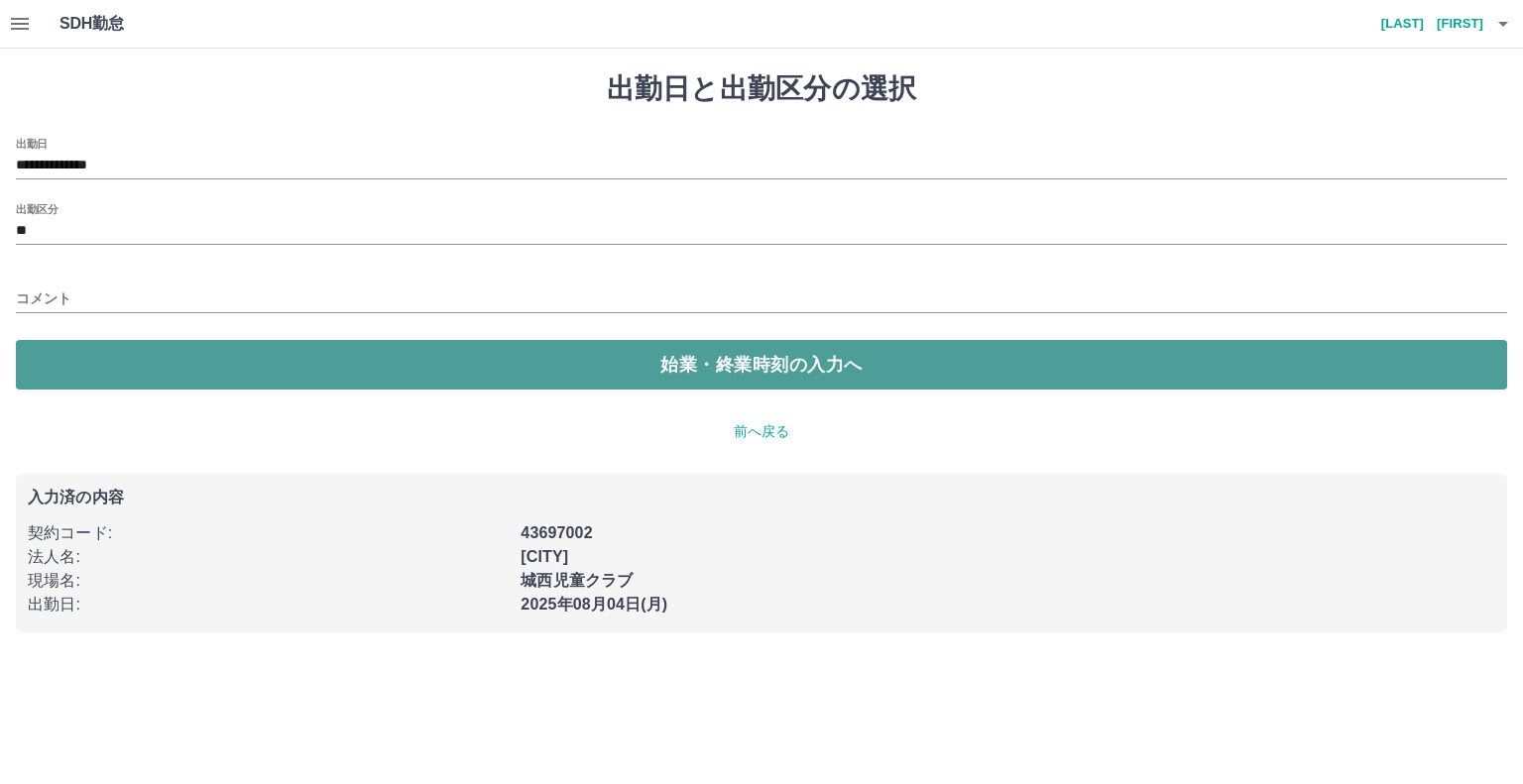 click on "始業・終業時刻の入力へ" at bounding box center (762, 365) 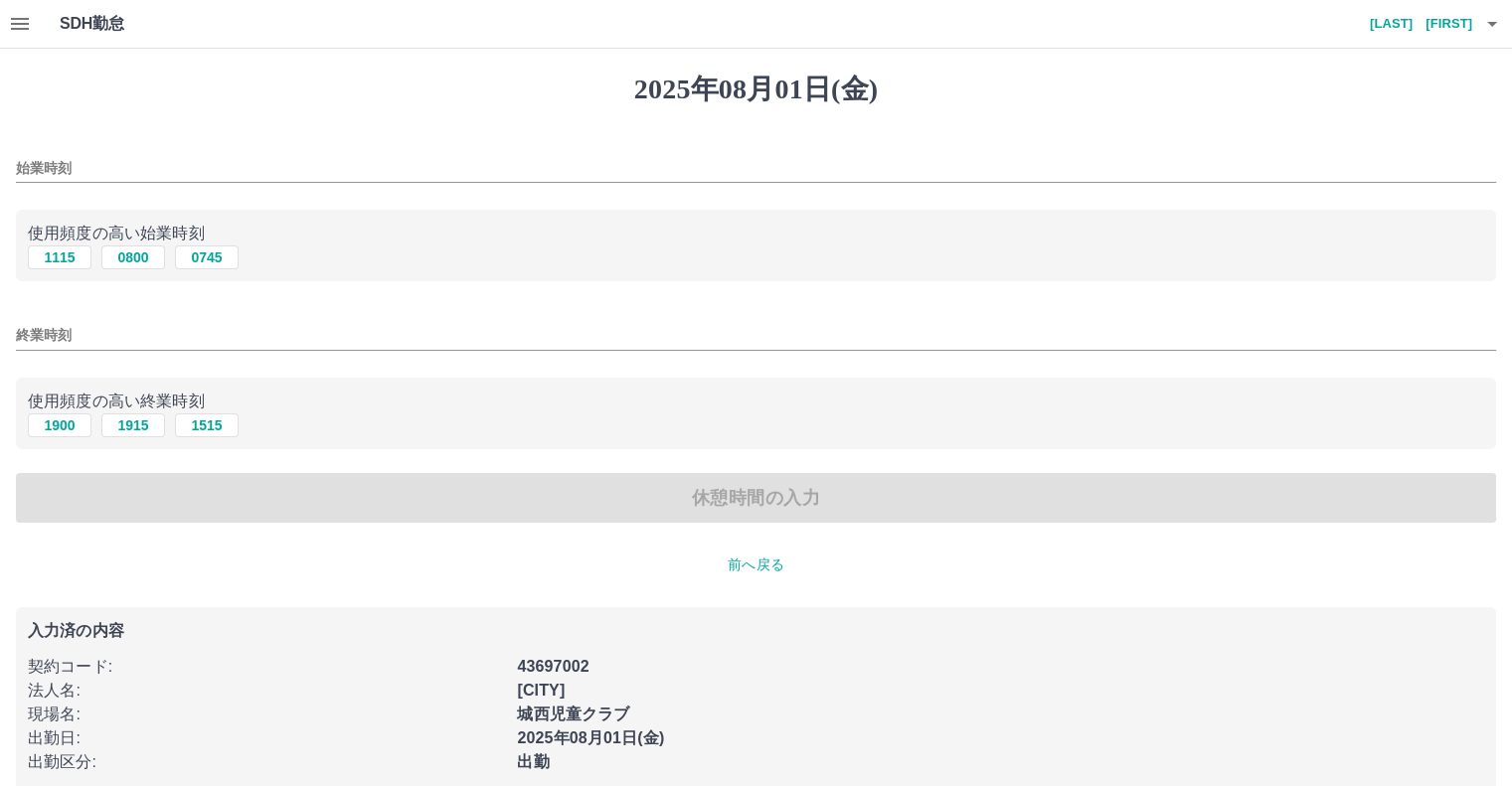 click on "始業時刻" at bounding box center [756, 168] 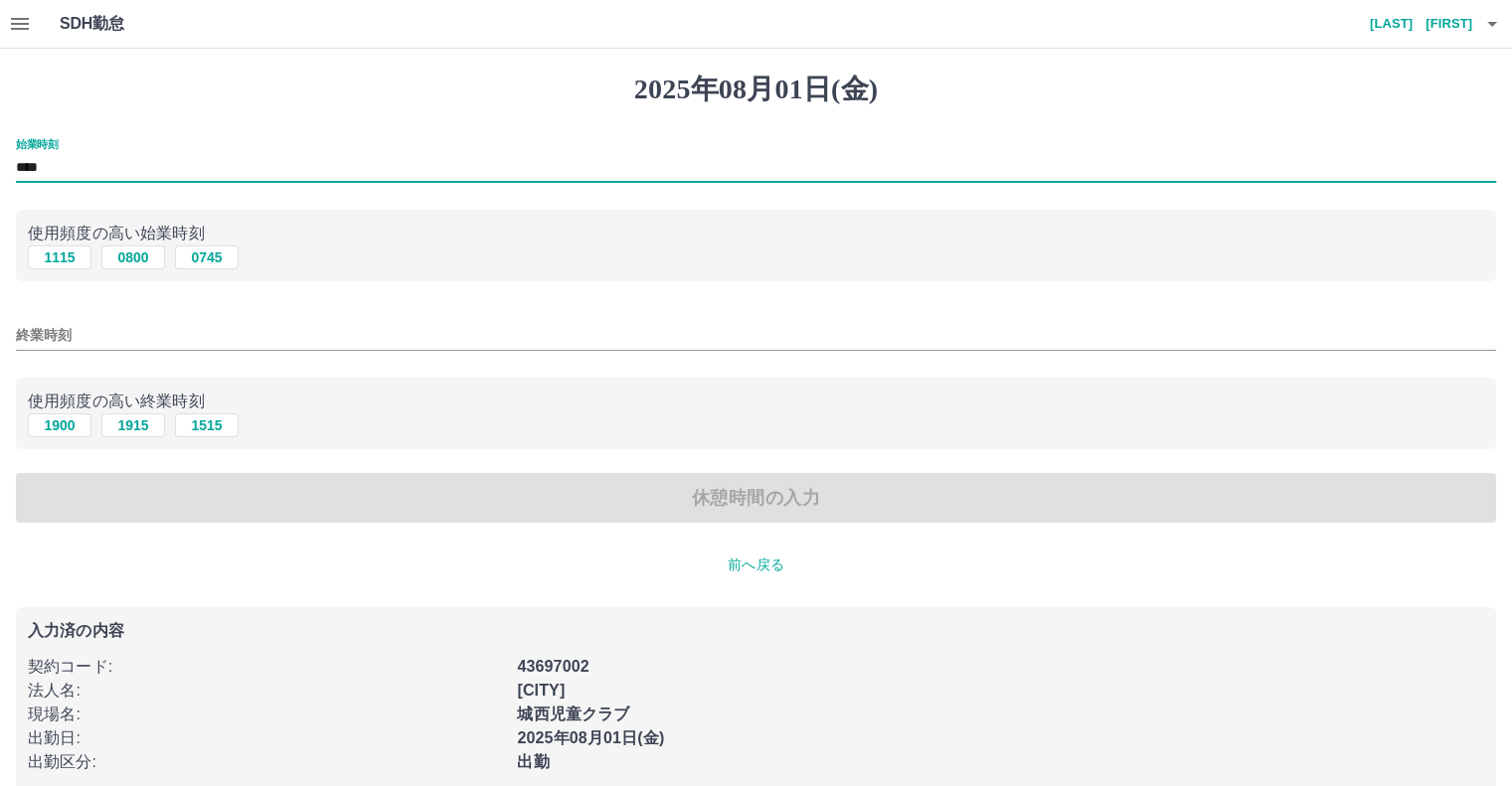 type on "****" 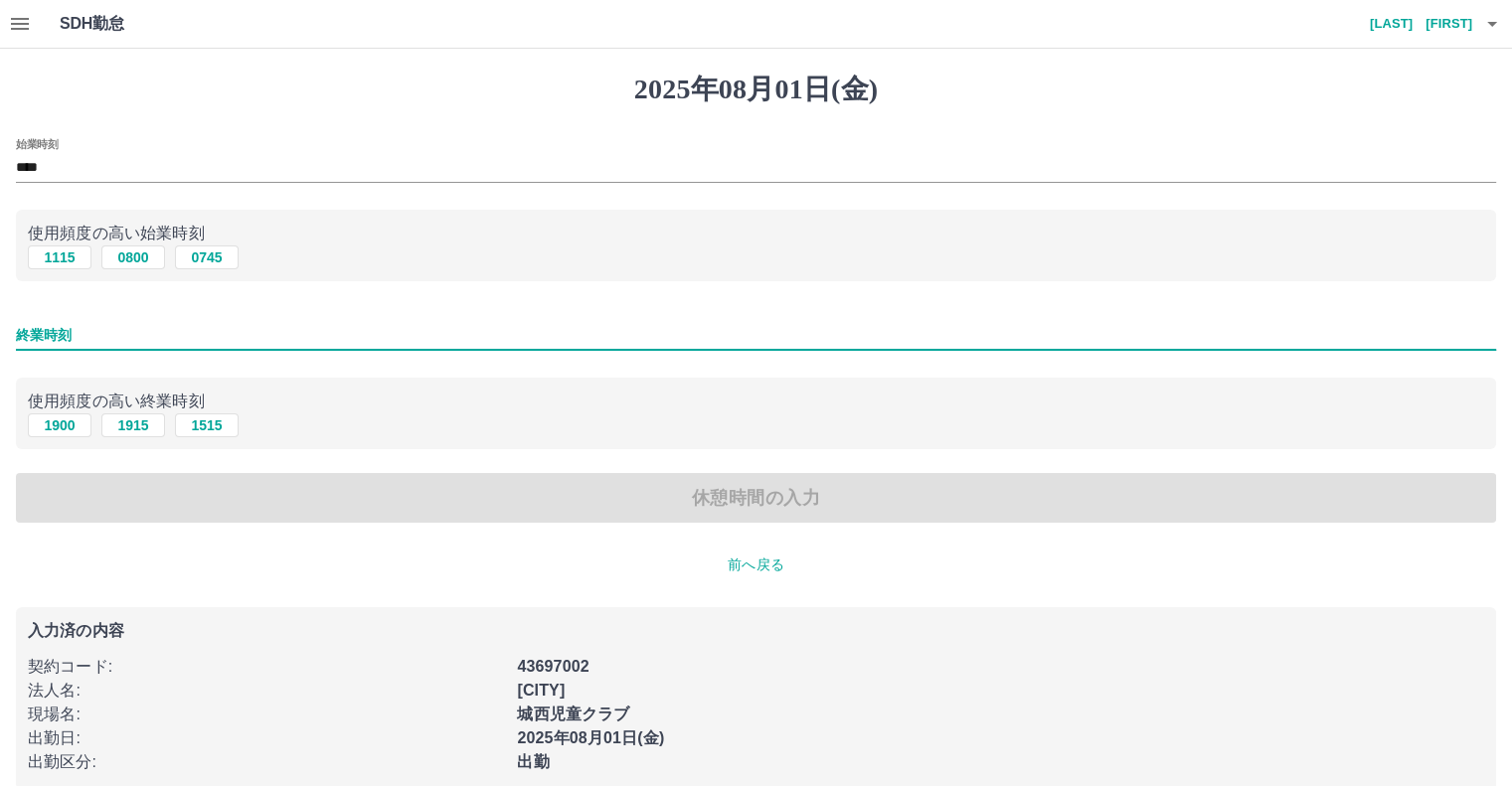 click on "終業時刻" at bounding box center [756, 335] 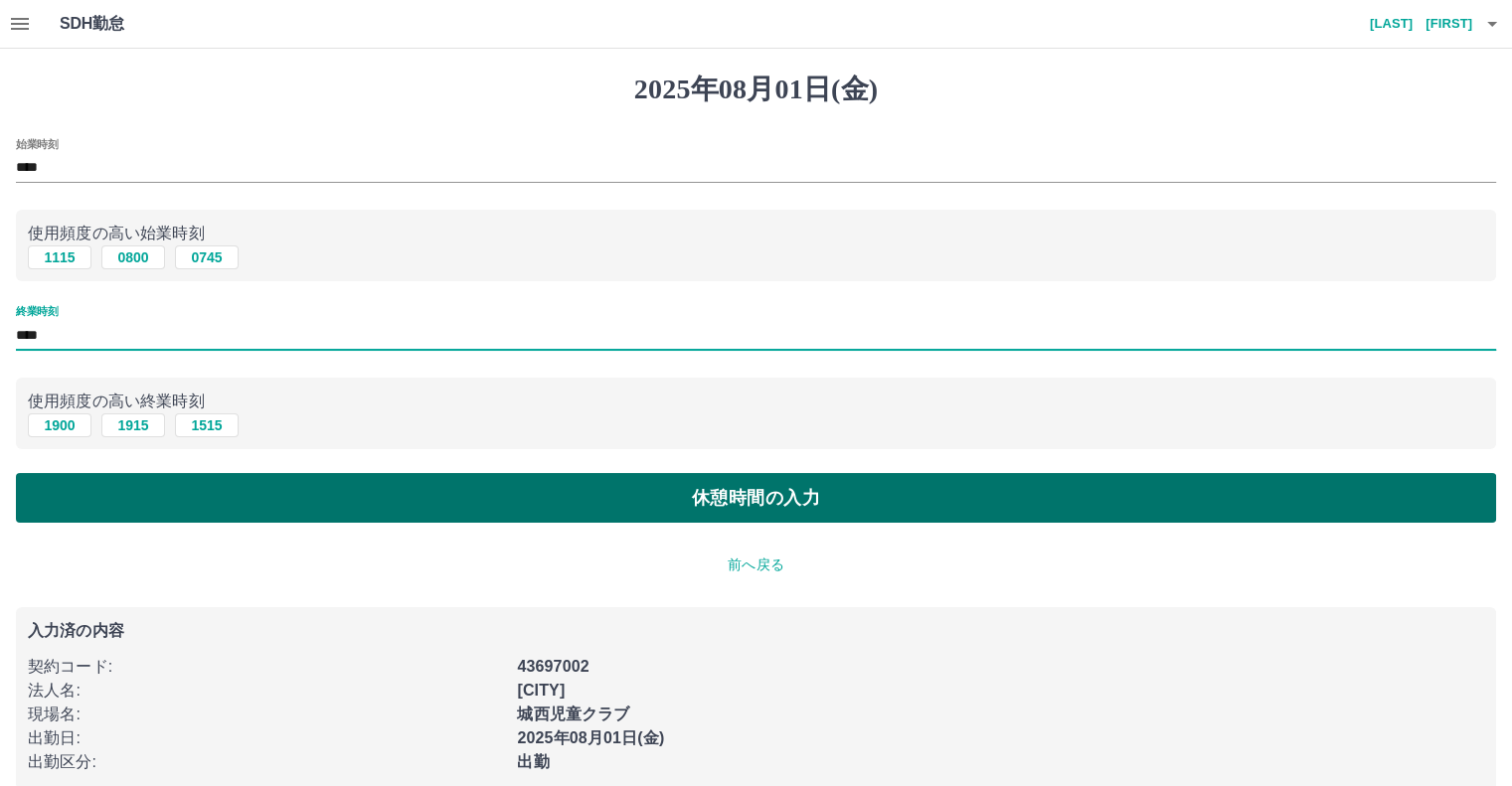 type on "****" 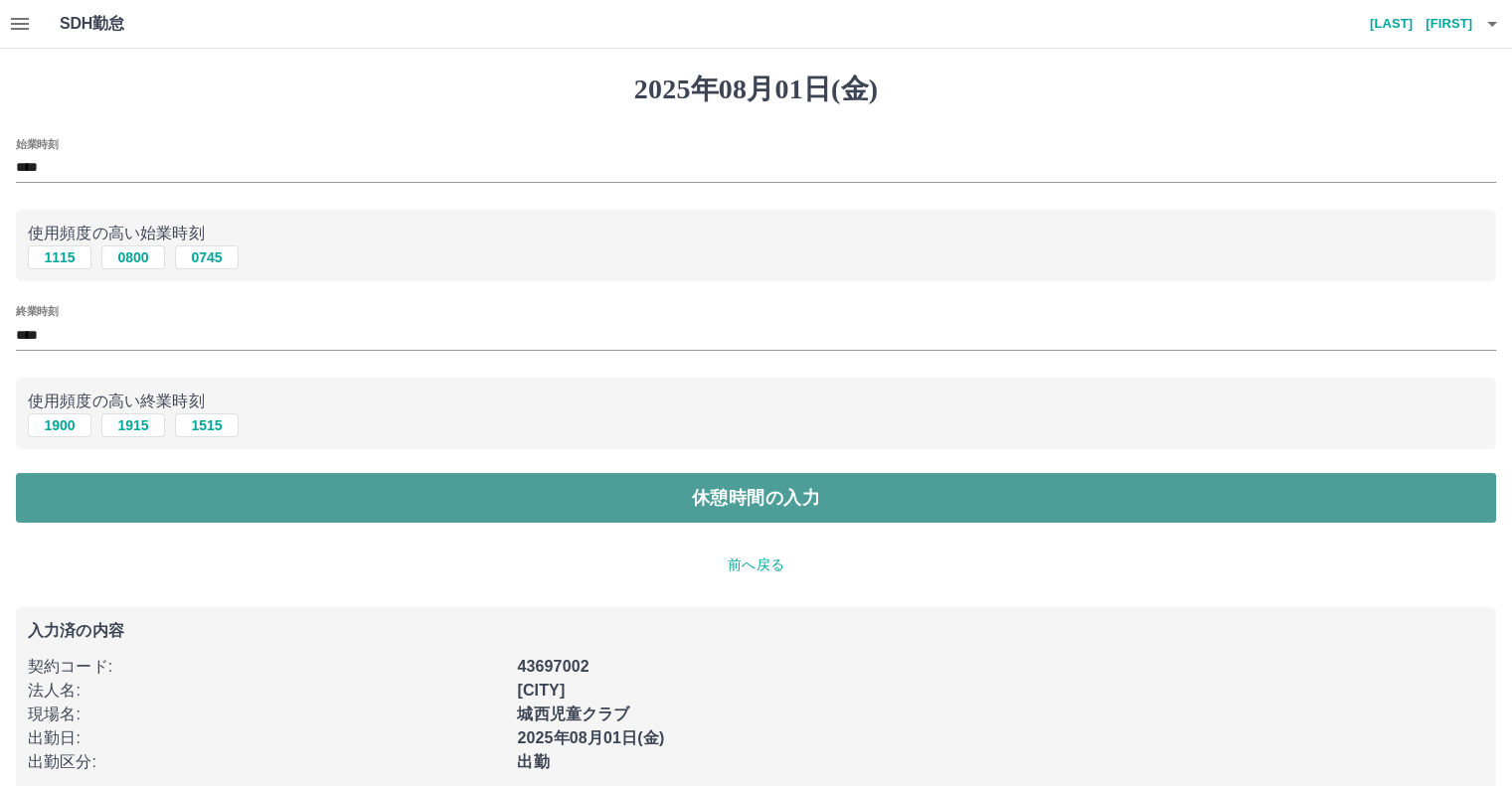 click on "休憩時間の入力" at bounding box center [756, 498] 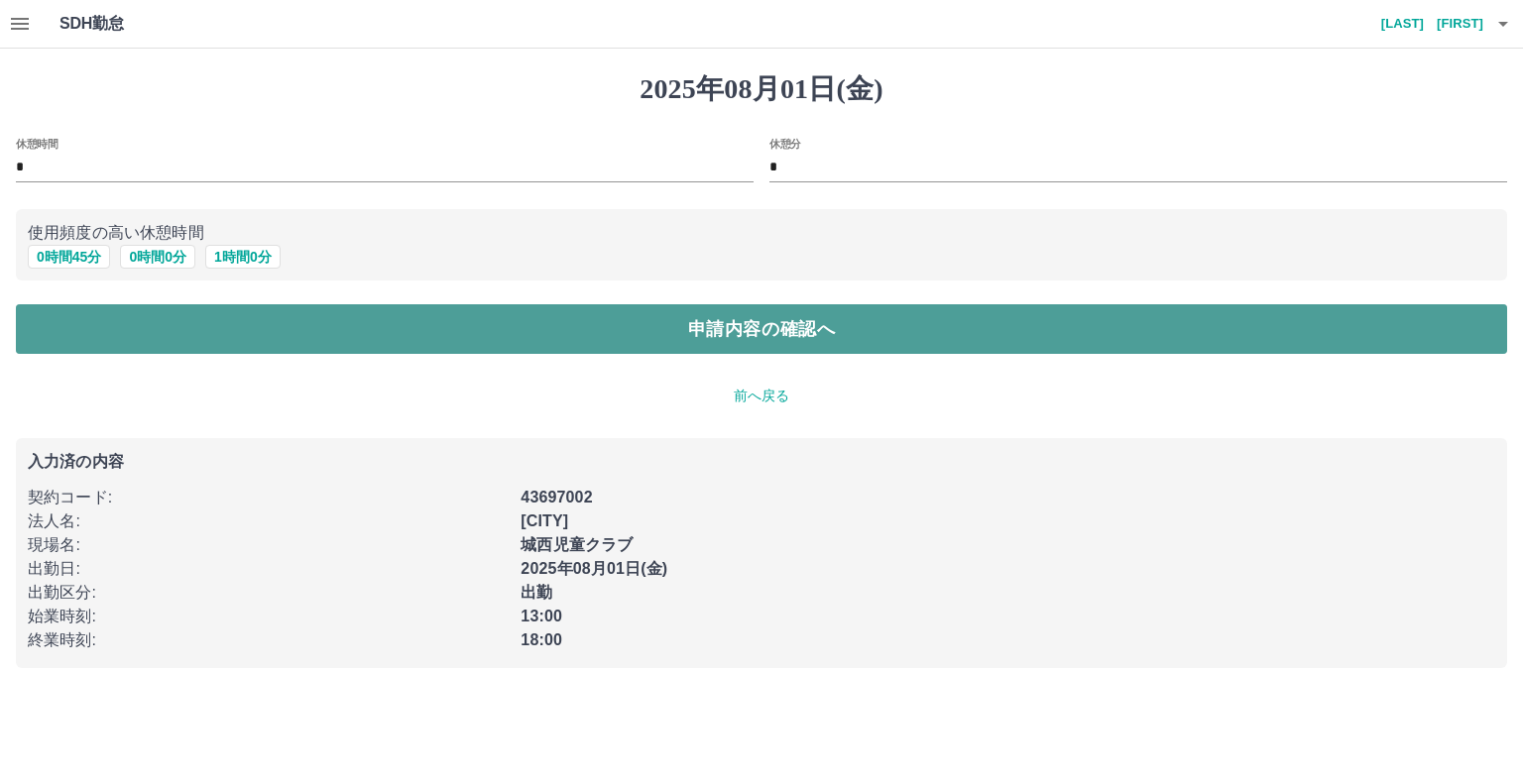 click on "申請内容の確認へ" at bounding box center (762, 329) 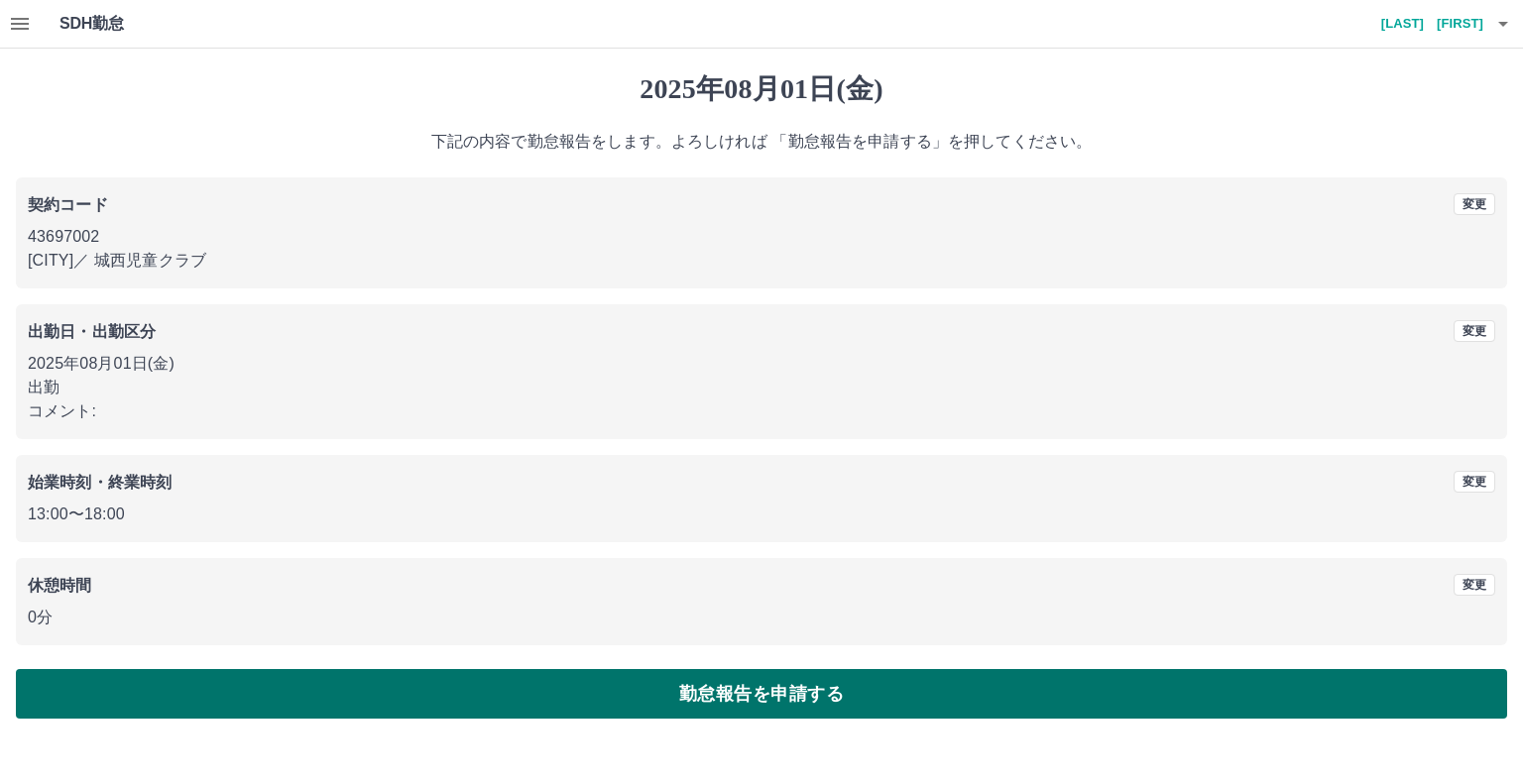 click on "勤怠報告を申請する" at bounding box center (762, 694) 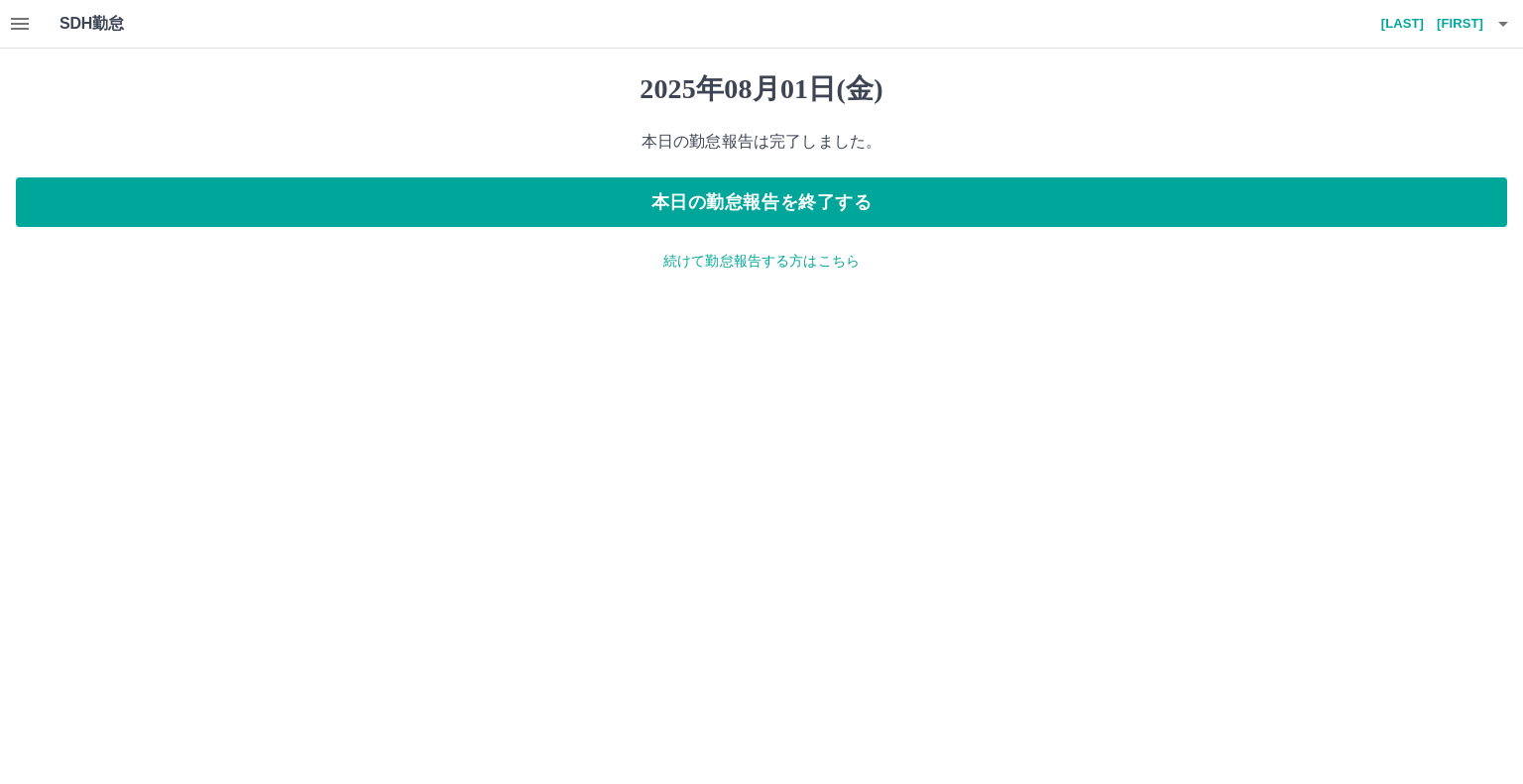 click on "続けて勤怠報告する方はこちら" at bounding box center (762, 261) 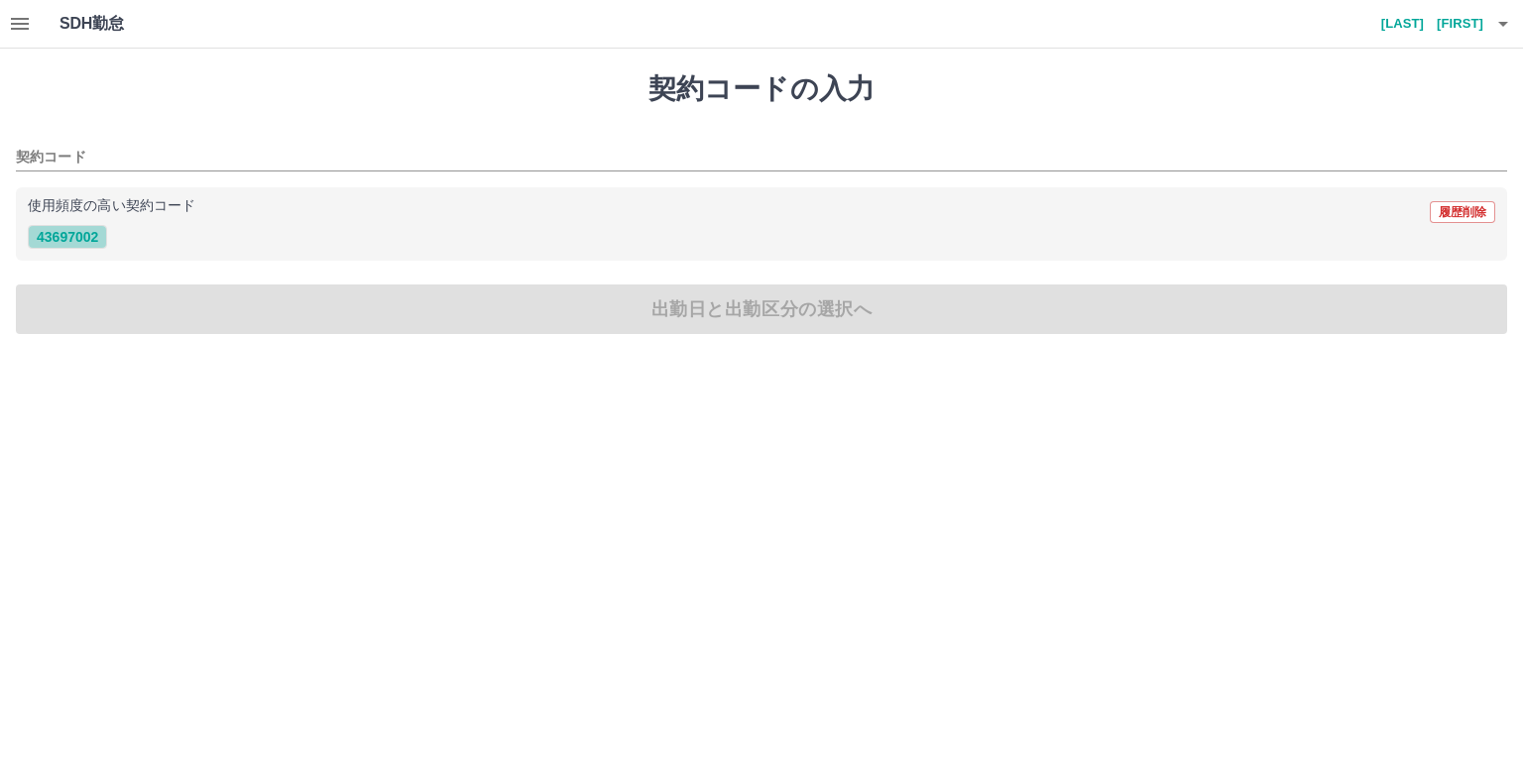 click on "43697002" at bounding box center [67, 237] 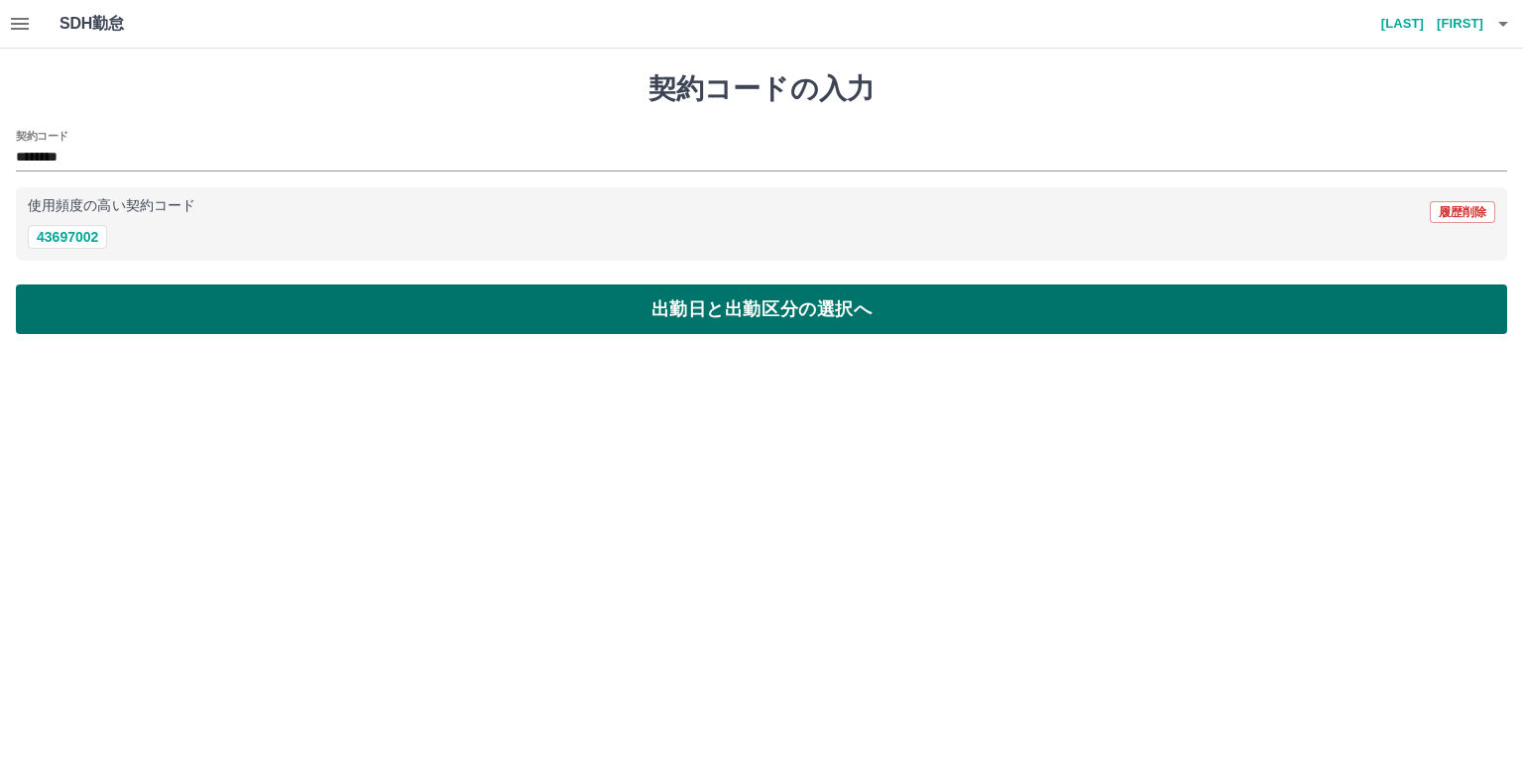 click on "出勤日と出勤区分の選択へ" at bounding box center [762, 309] 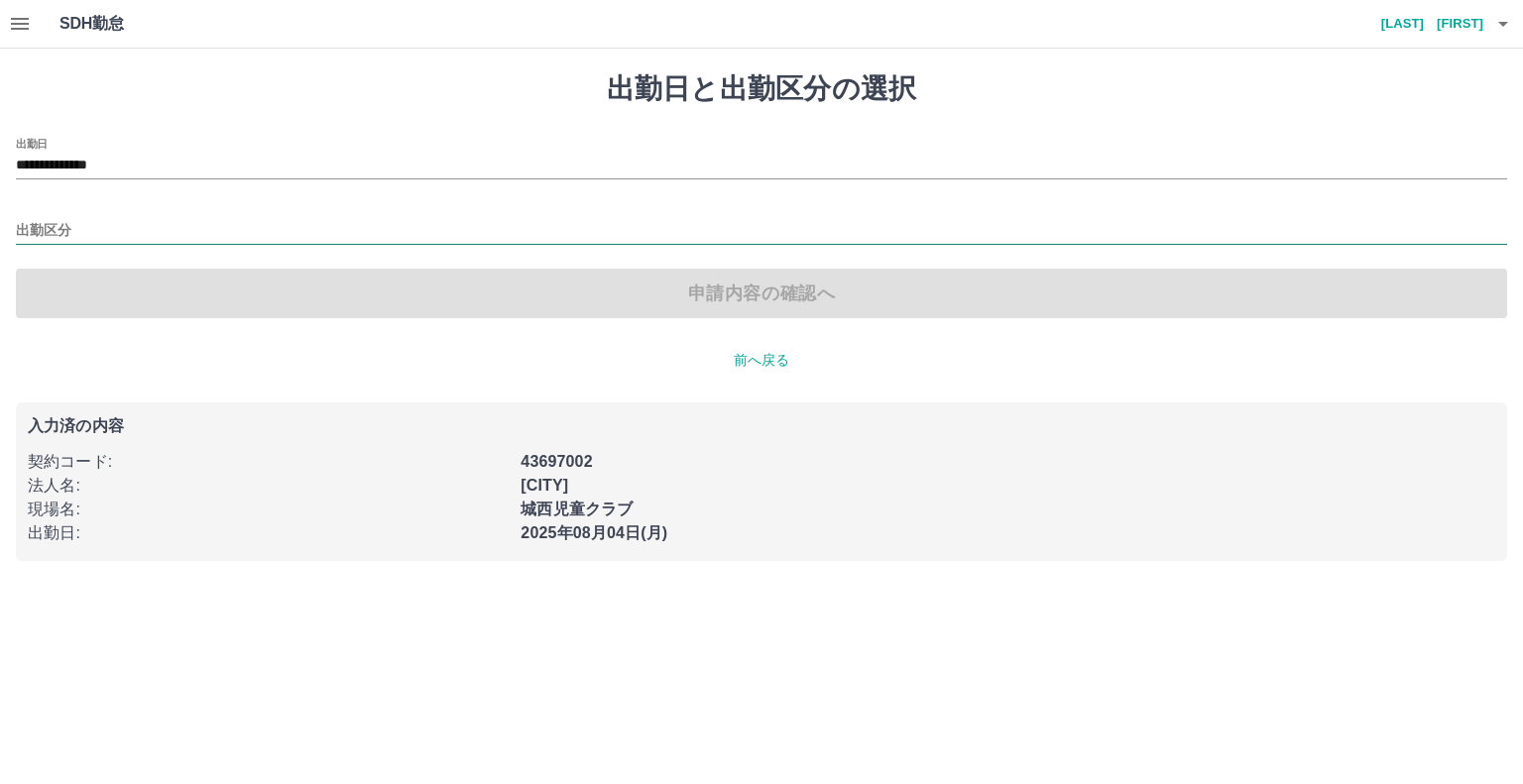 click on "出勤区分" at bounding box center [762, 231] 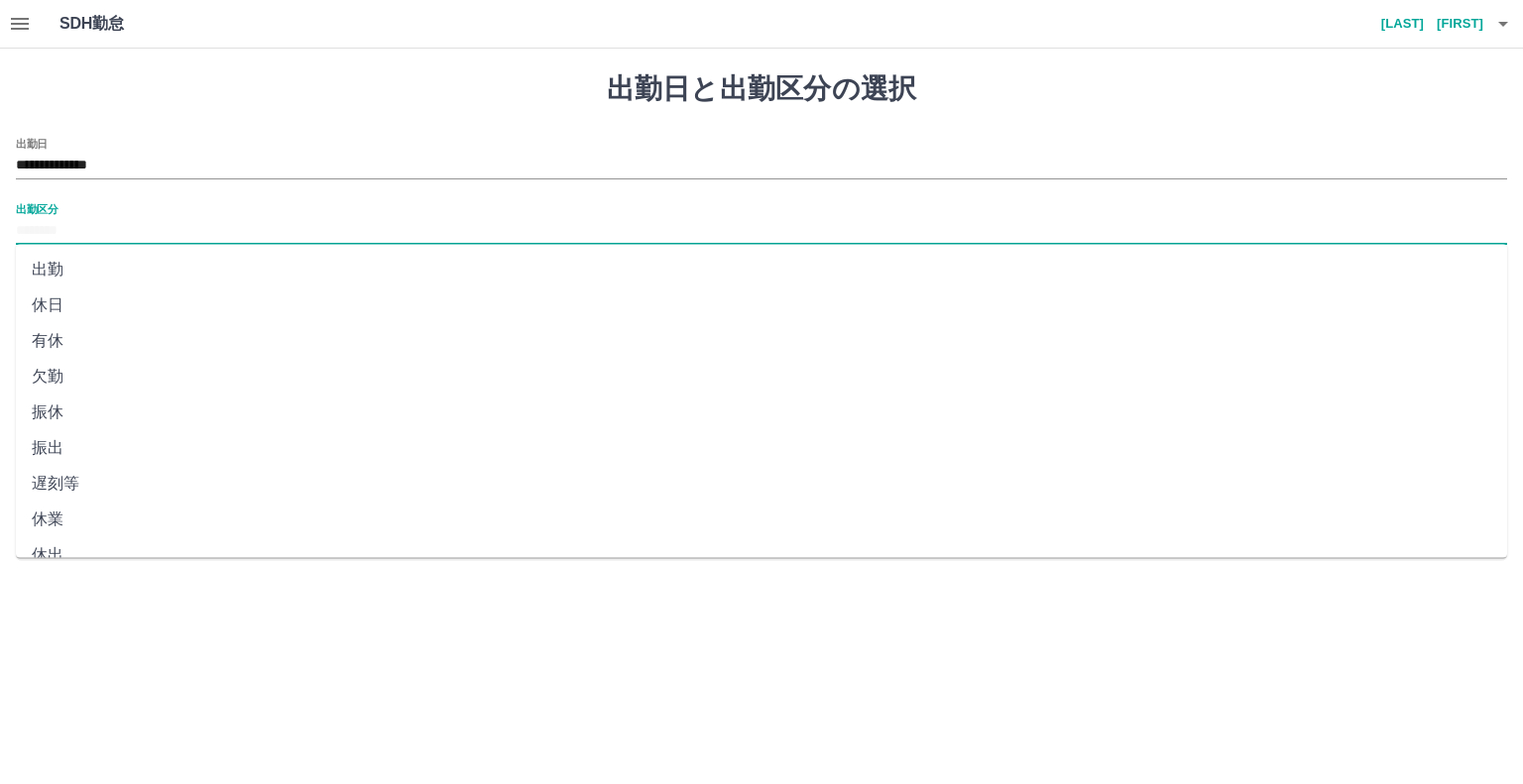 click on "出勤" at bounding box center (762, 270) 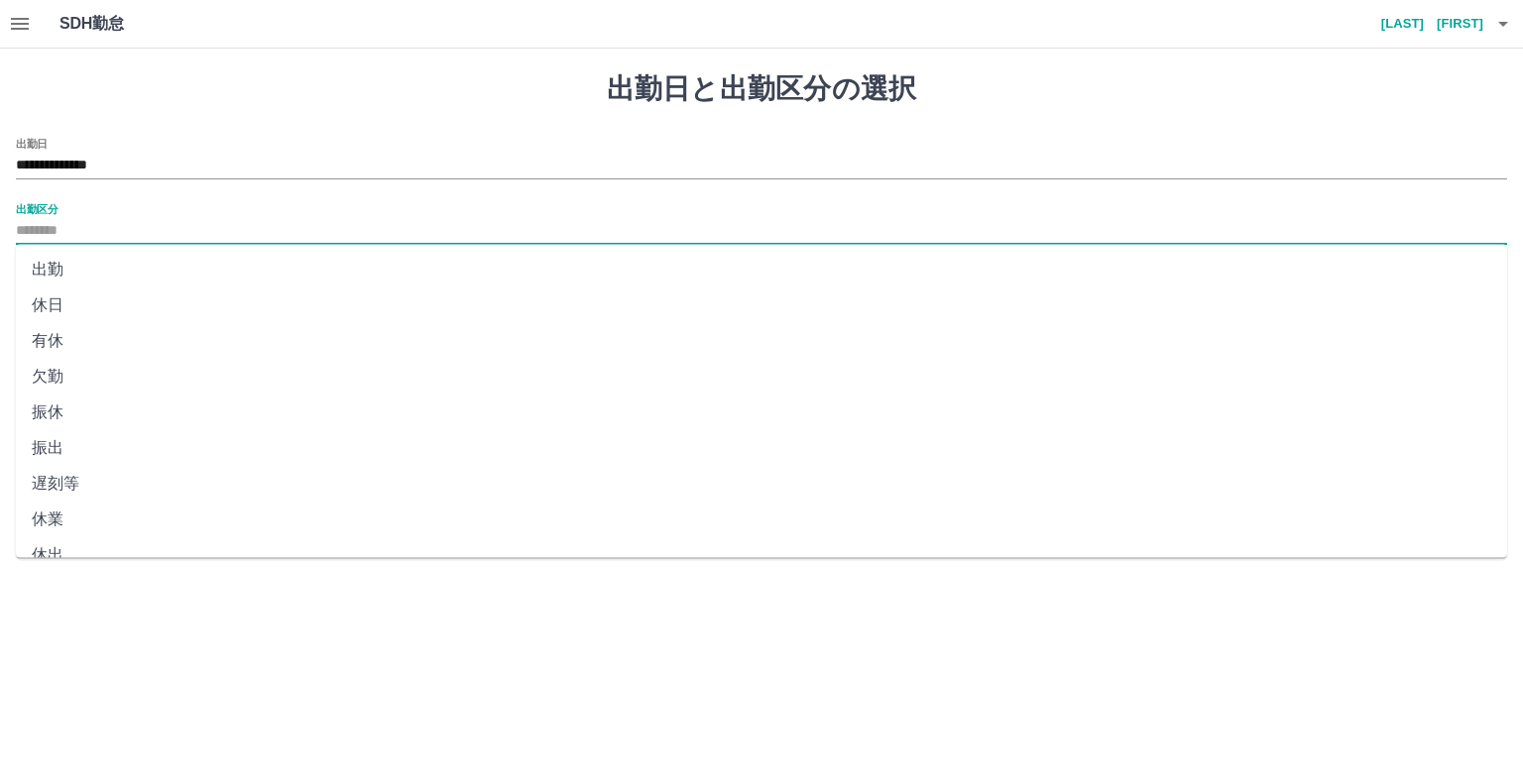 type on "**" 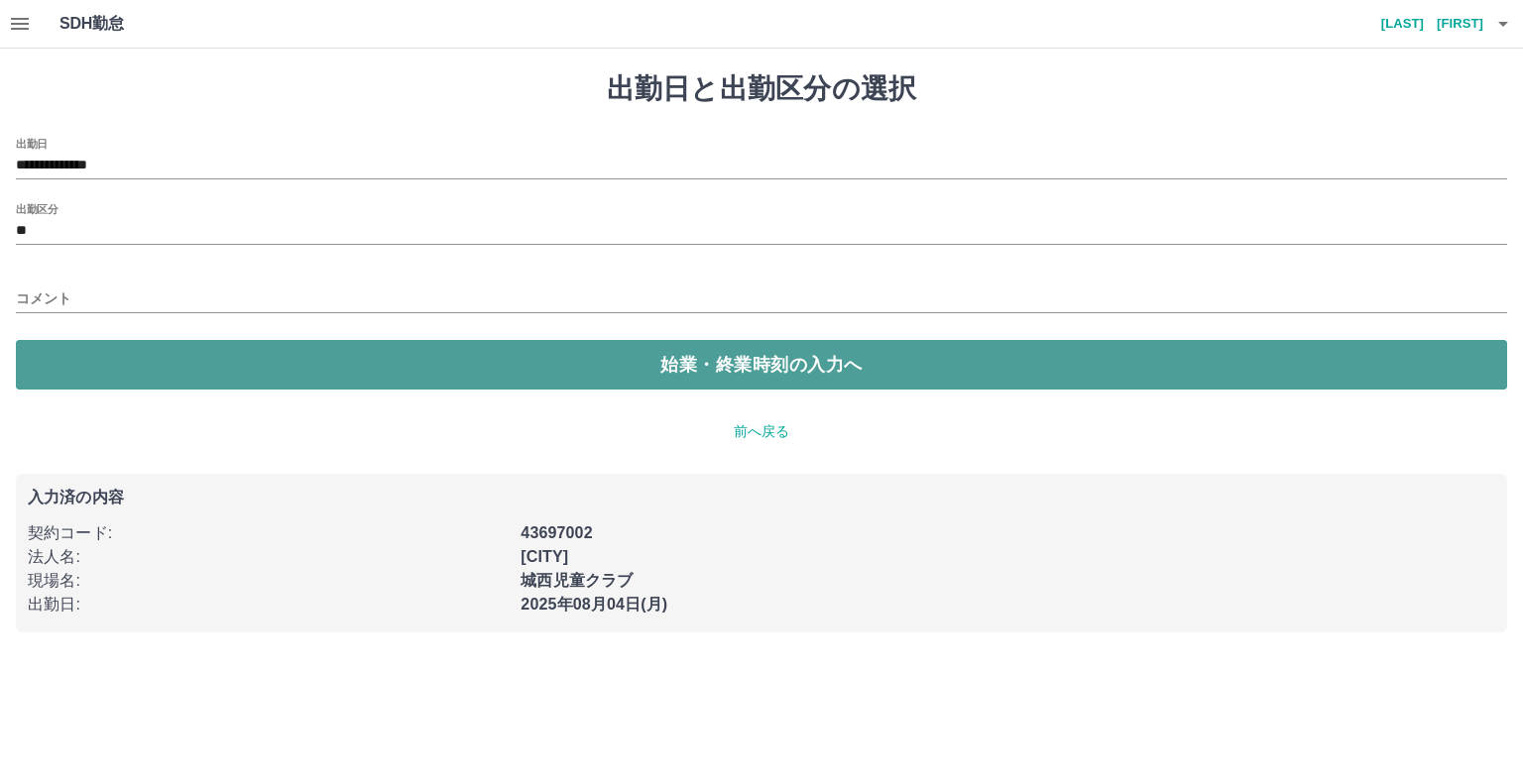 click on "始業・終業時刻の入力へ" at bounding box center [762, 365] 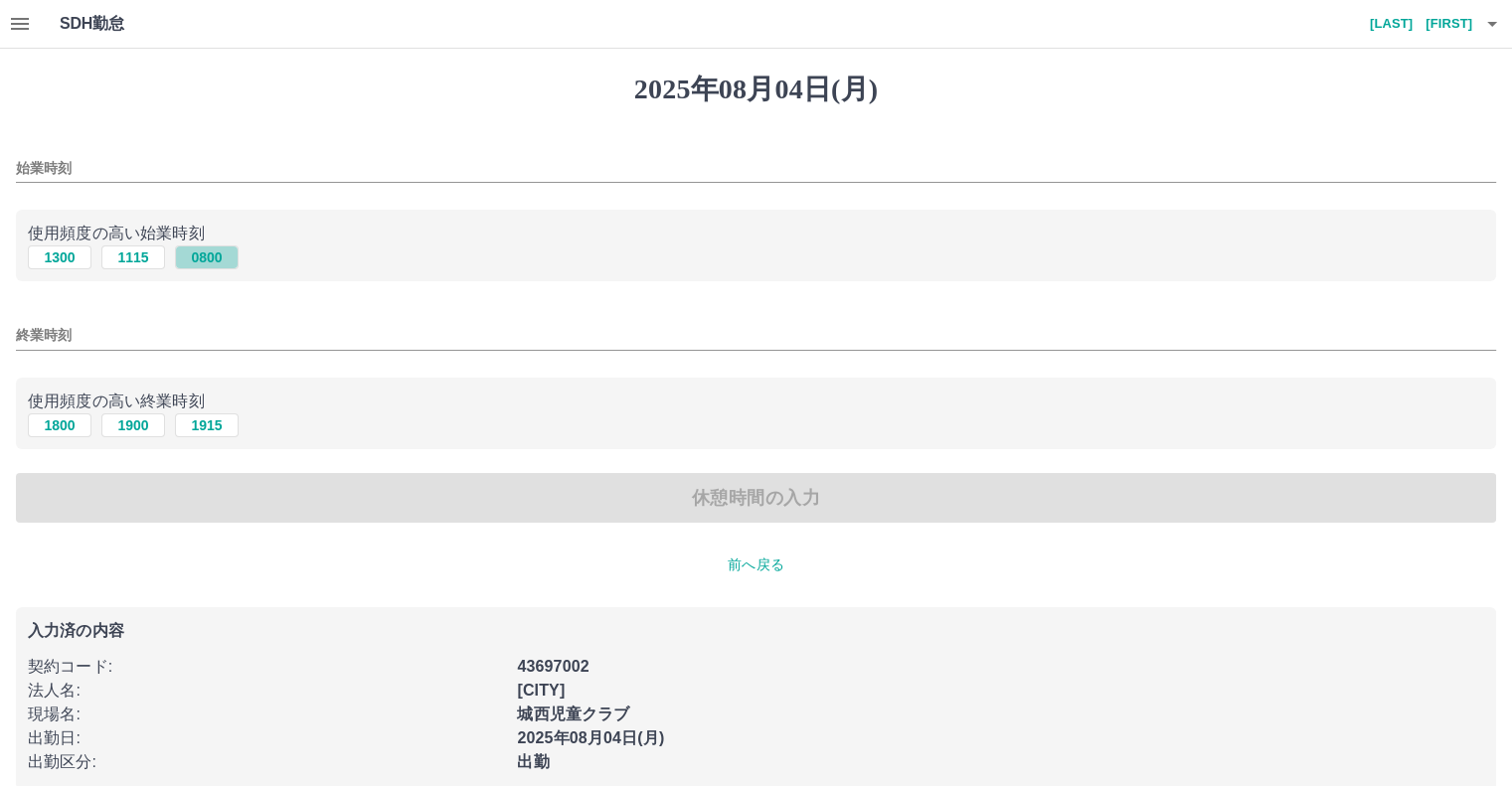 click on "0800" at bounding box center (207, 257) 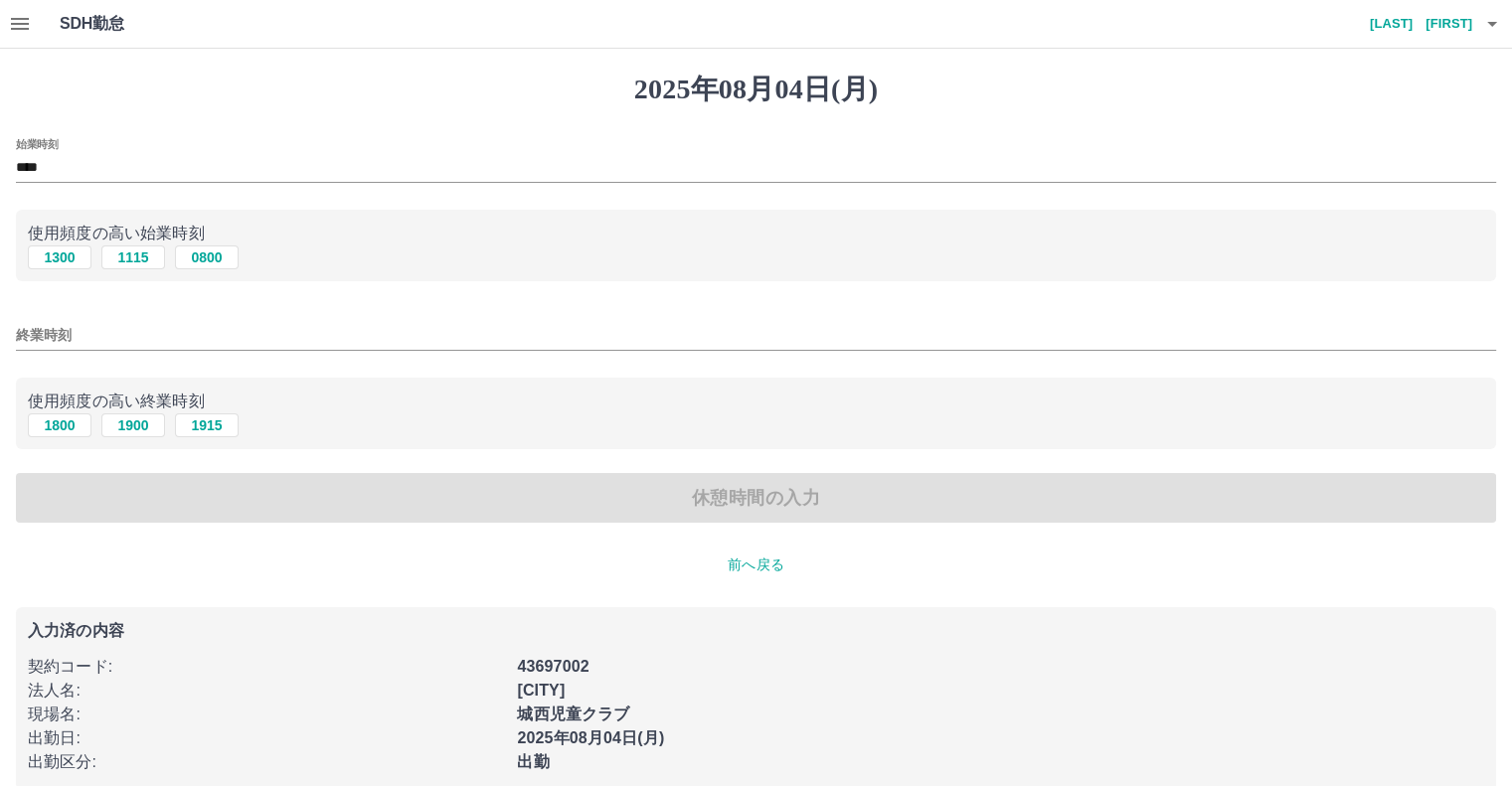 click on "終業時刻" at bounding box center (756, 335) 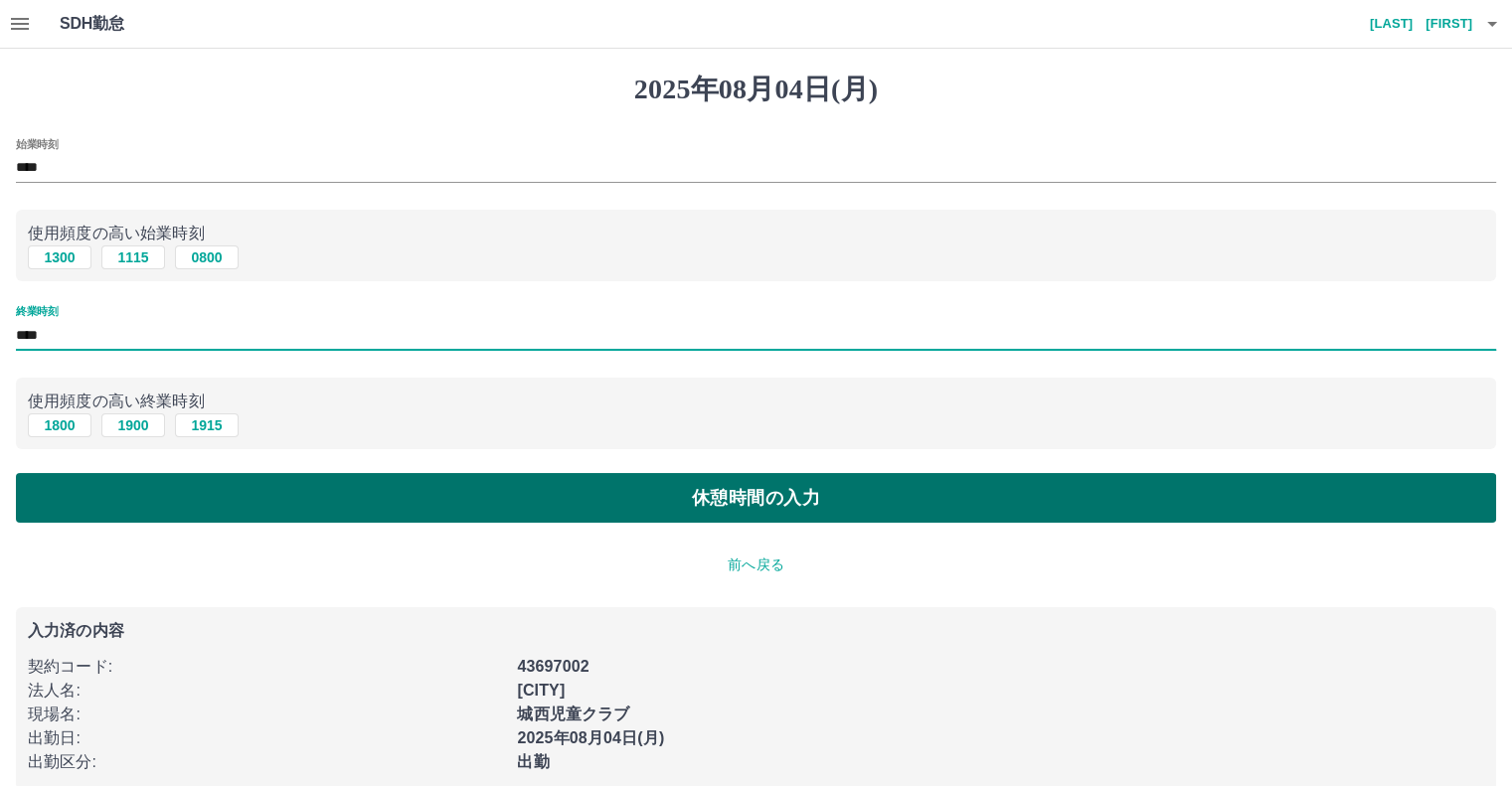type on "****" 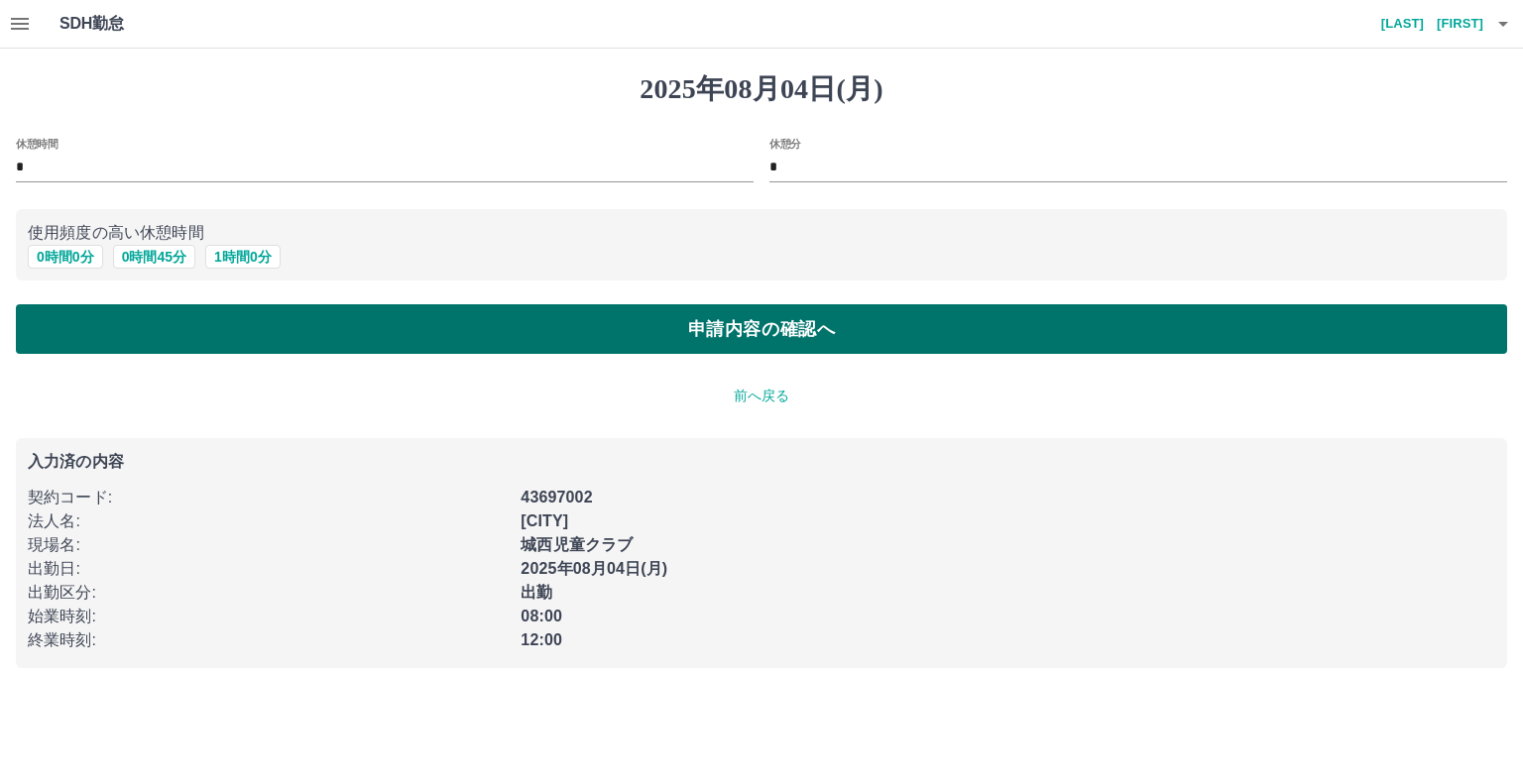 click on "申請内容の確認へ" at bounding box center [762, 329] 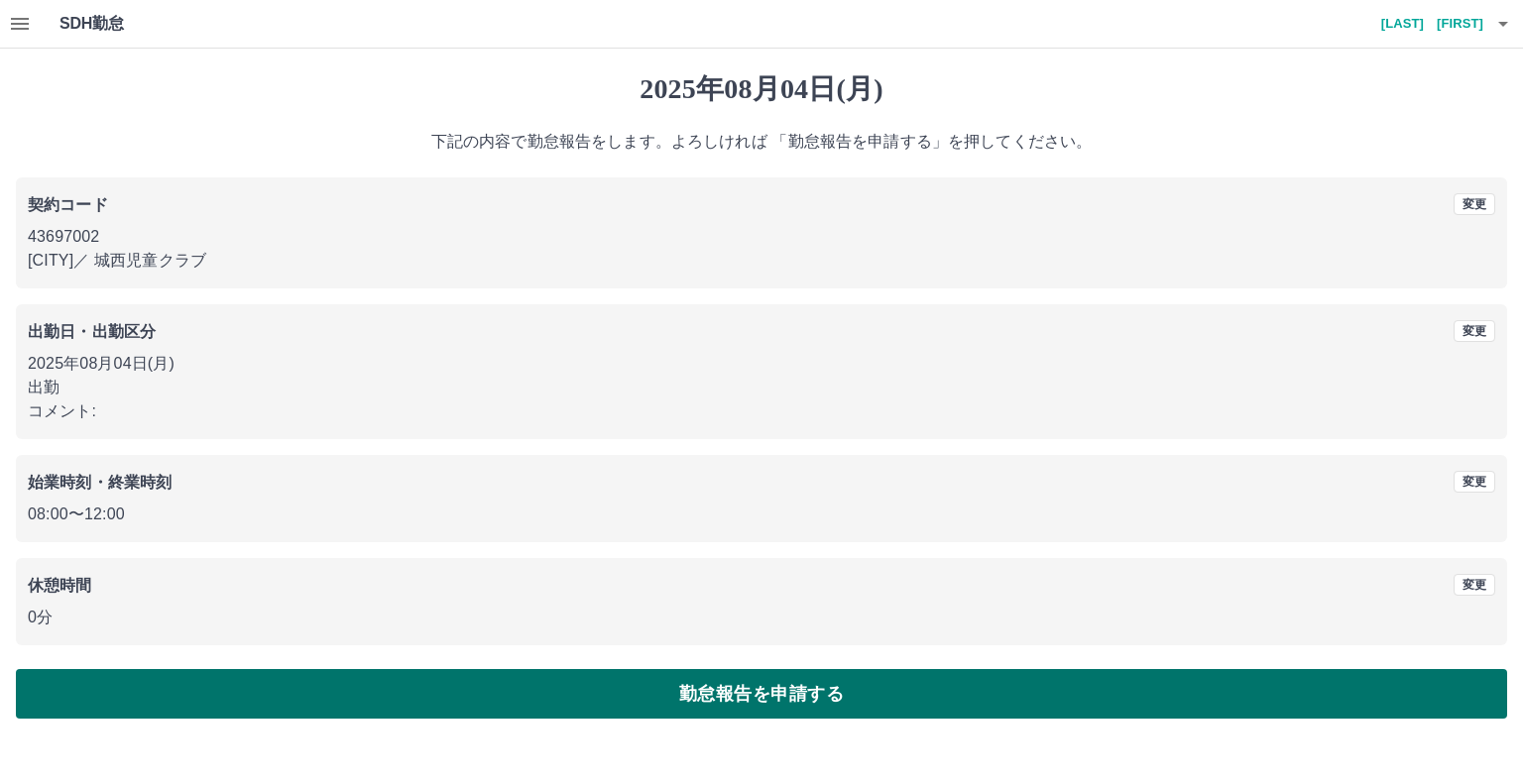 click on "勤怠報告を申請する" at bounding box center [762, 694] 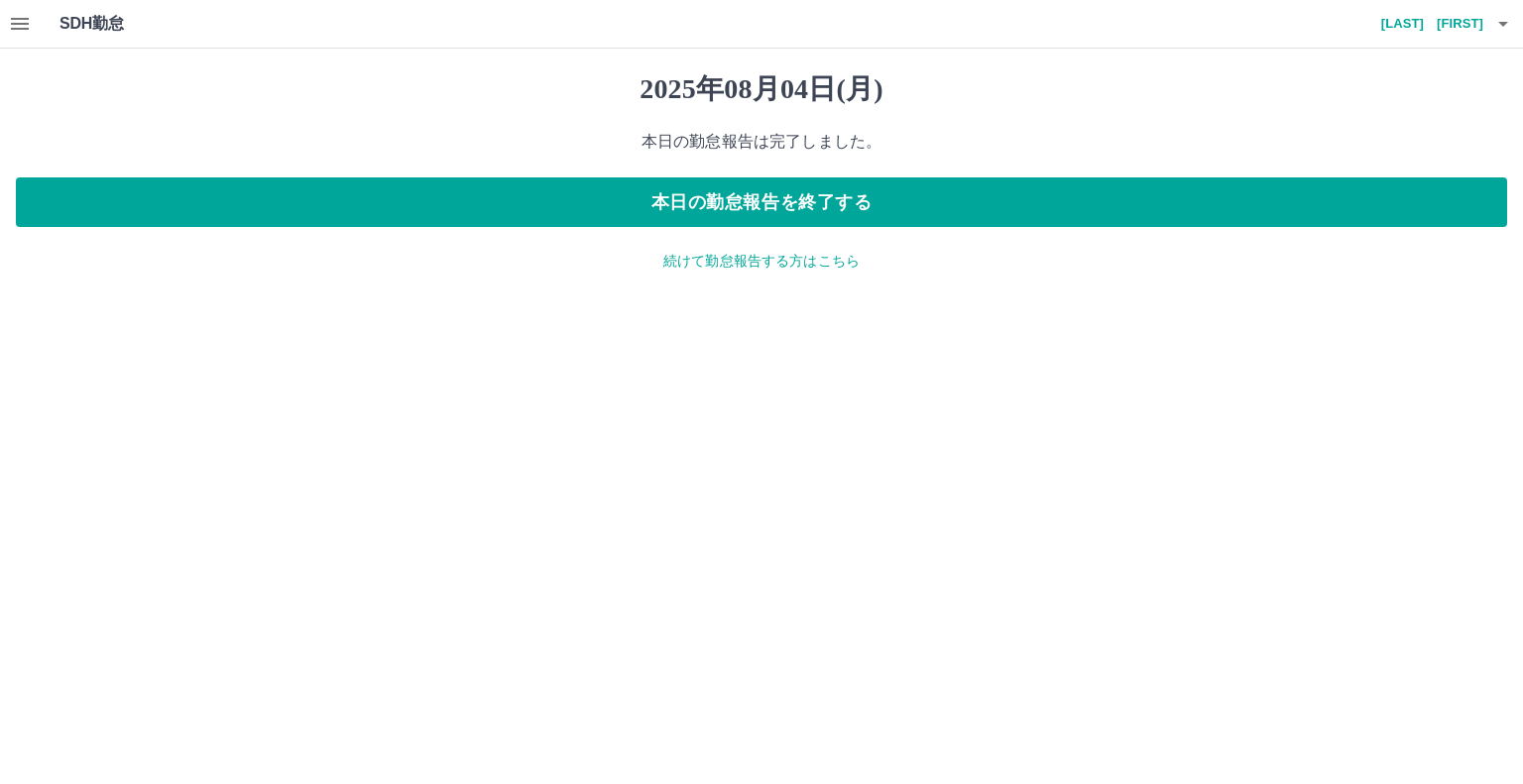 click at bounding box center [1503, 24] 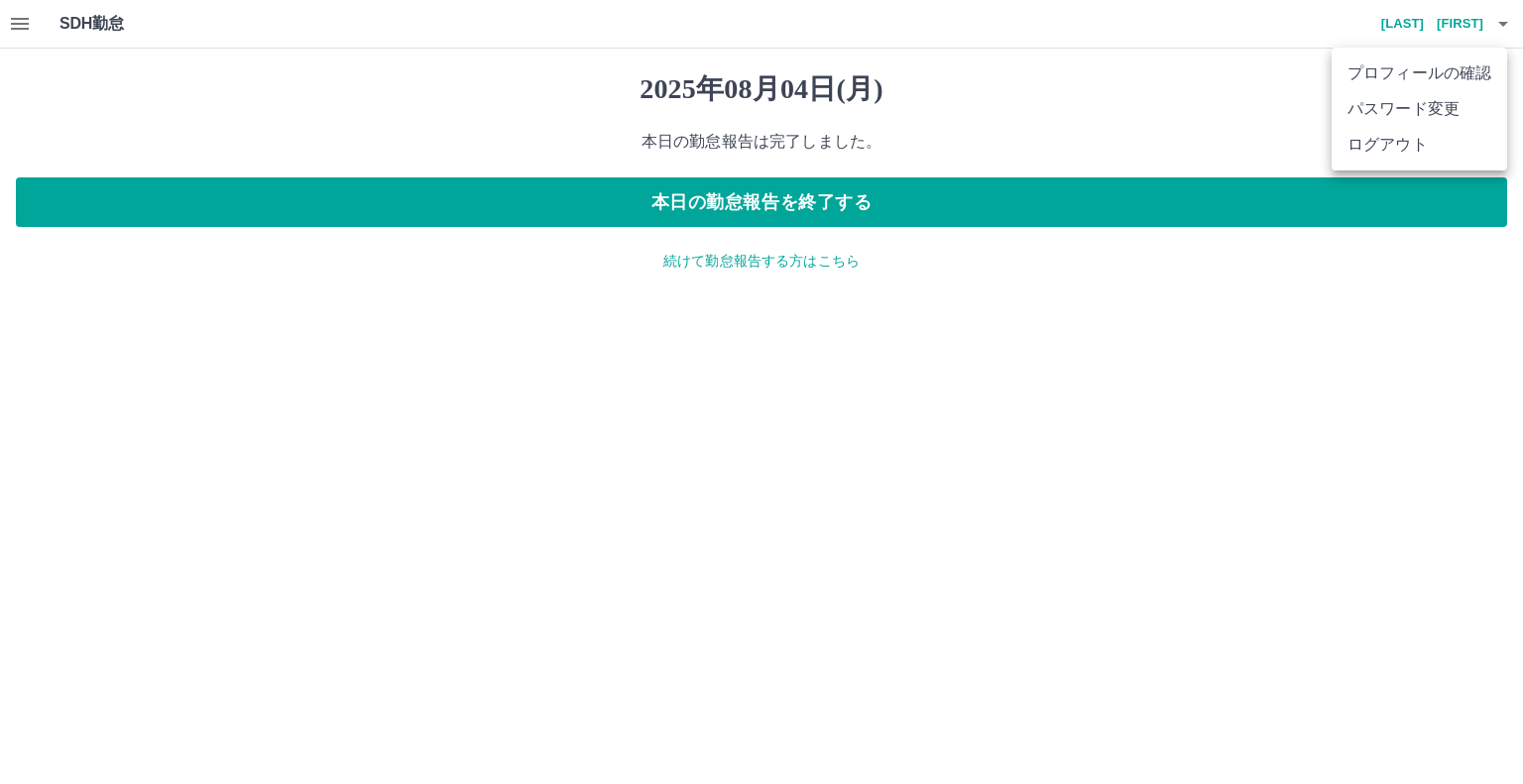click on "ログアウト" at bounding box center (1419, 145) 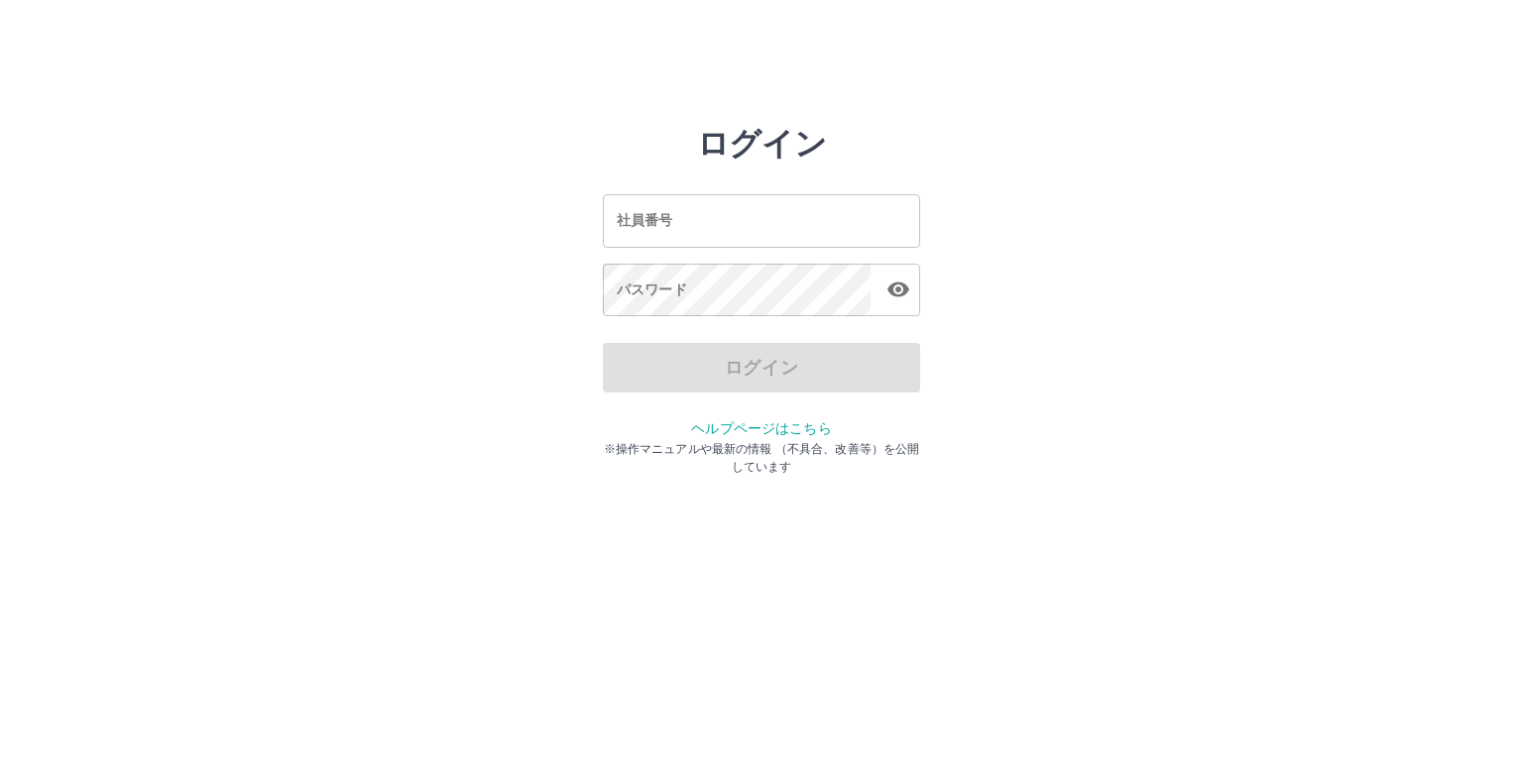 scroll, scrollTop: 0, scrollLeft: 0, axis: both 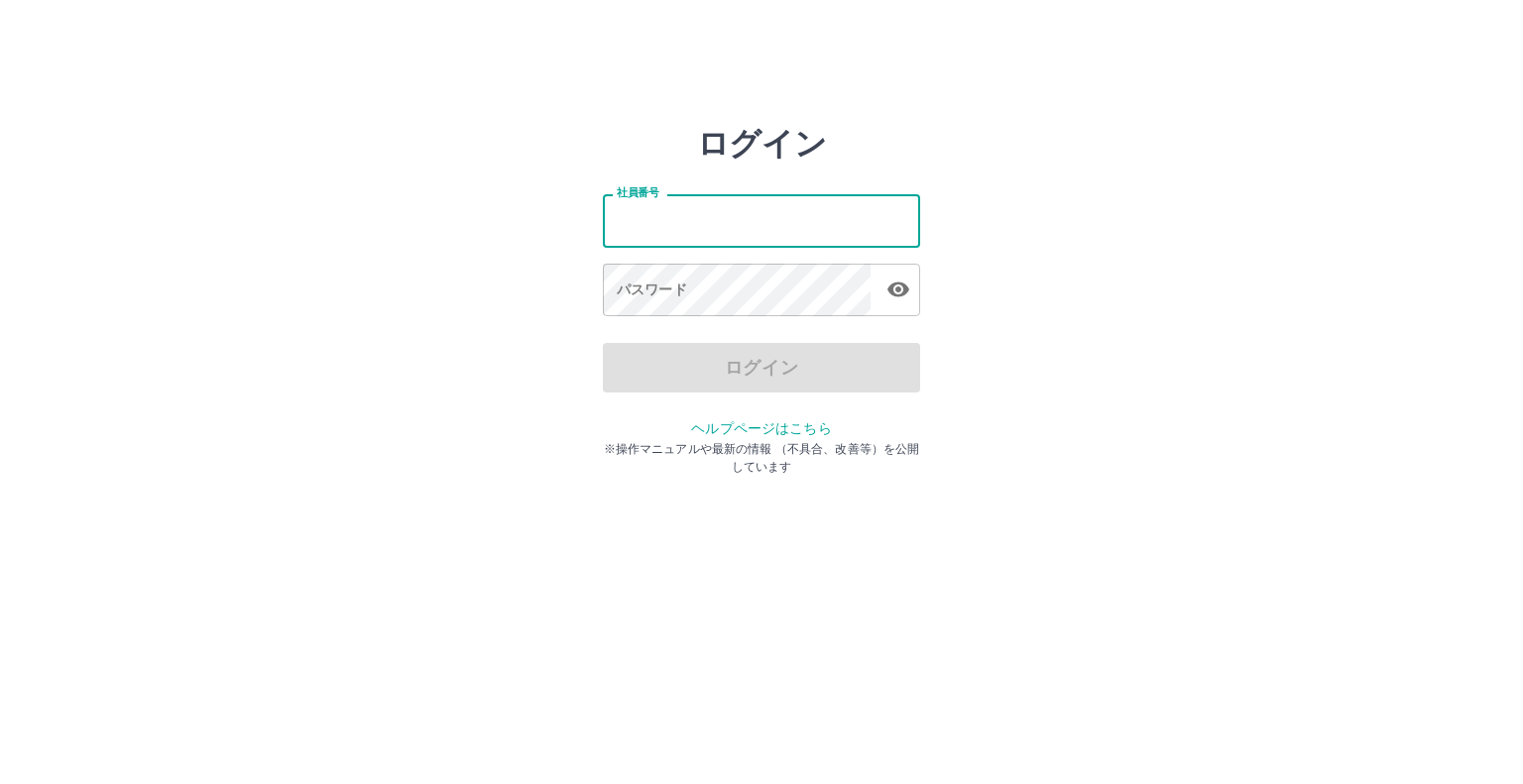 click on "社員番号" at bounding box center [762, 220] 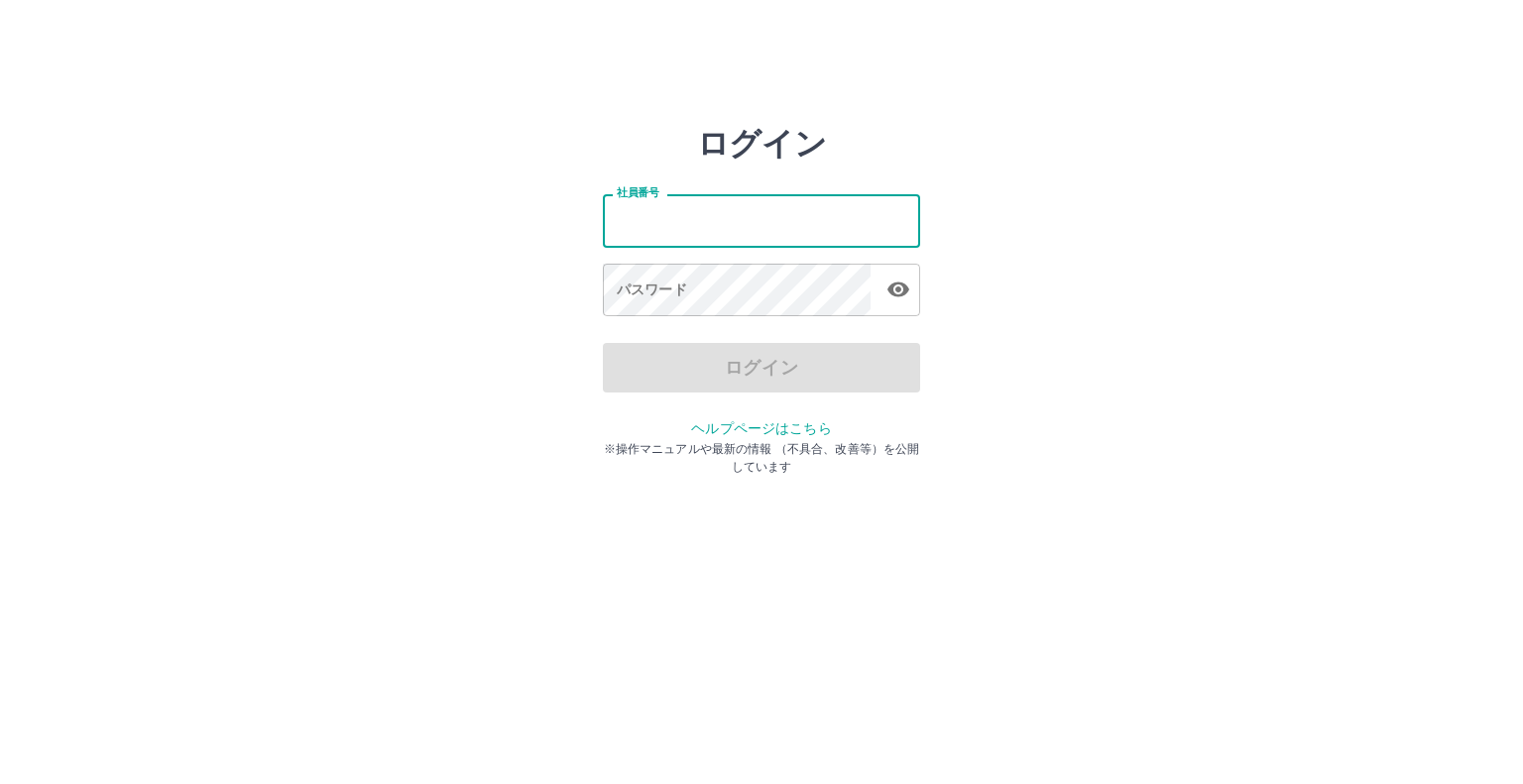 type on "*******" 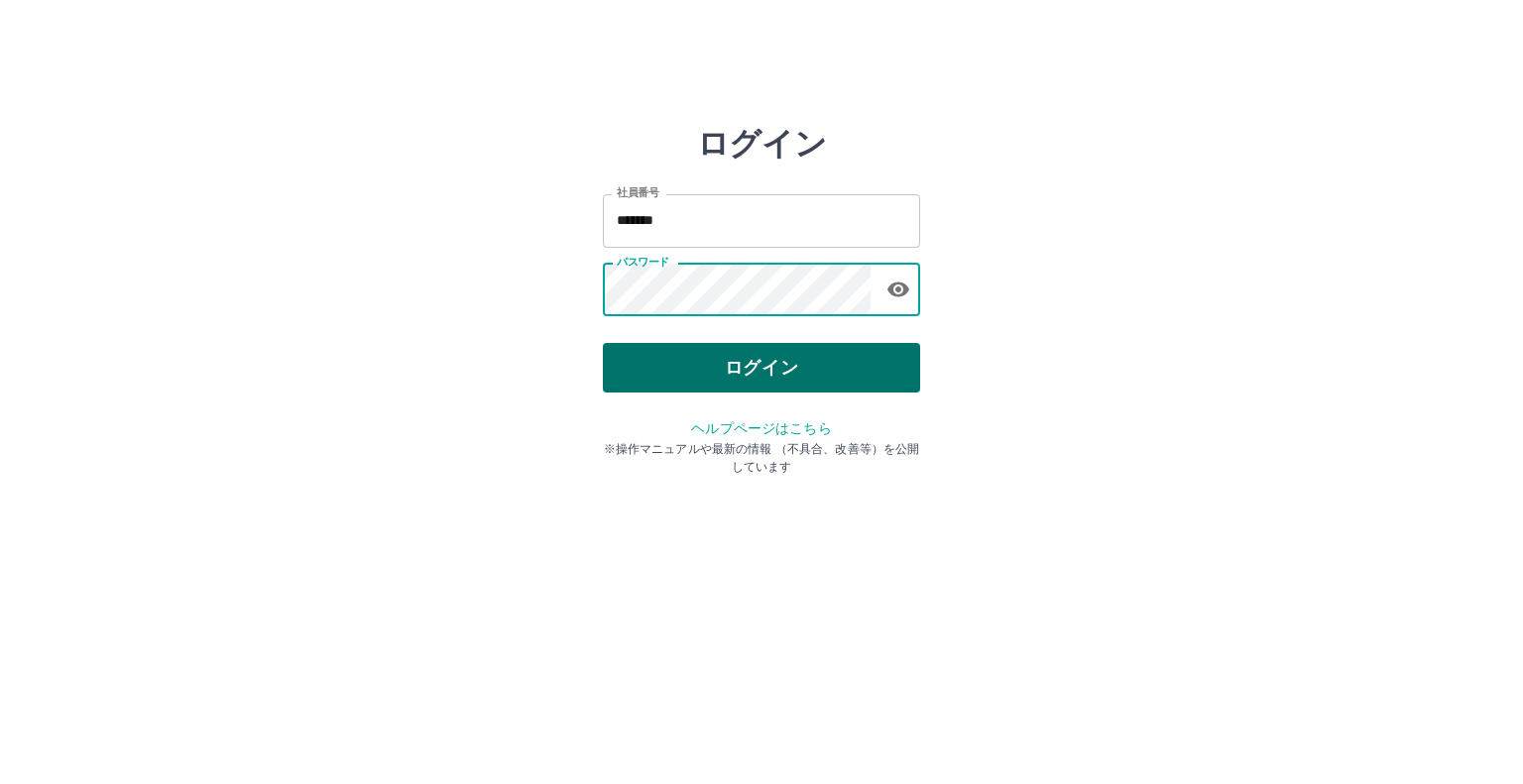 click on "ログイン" at bounding box center (762, 368) 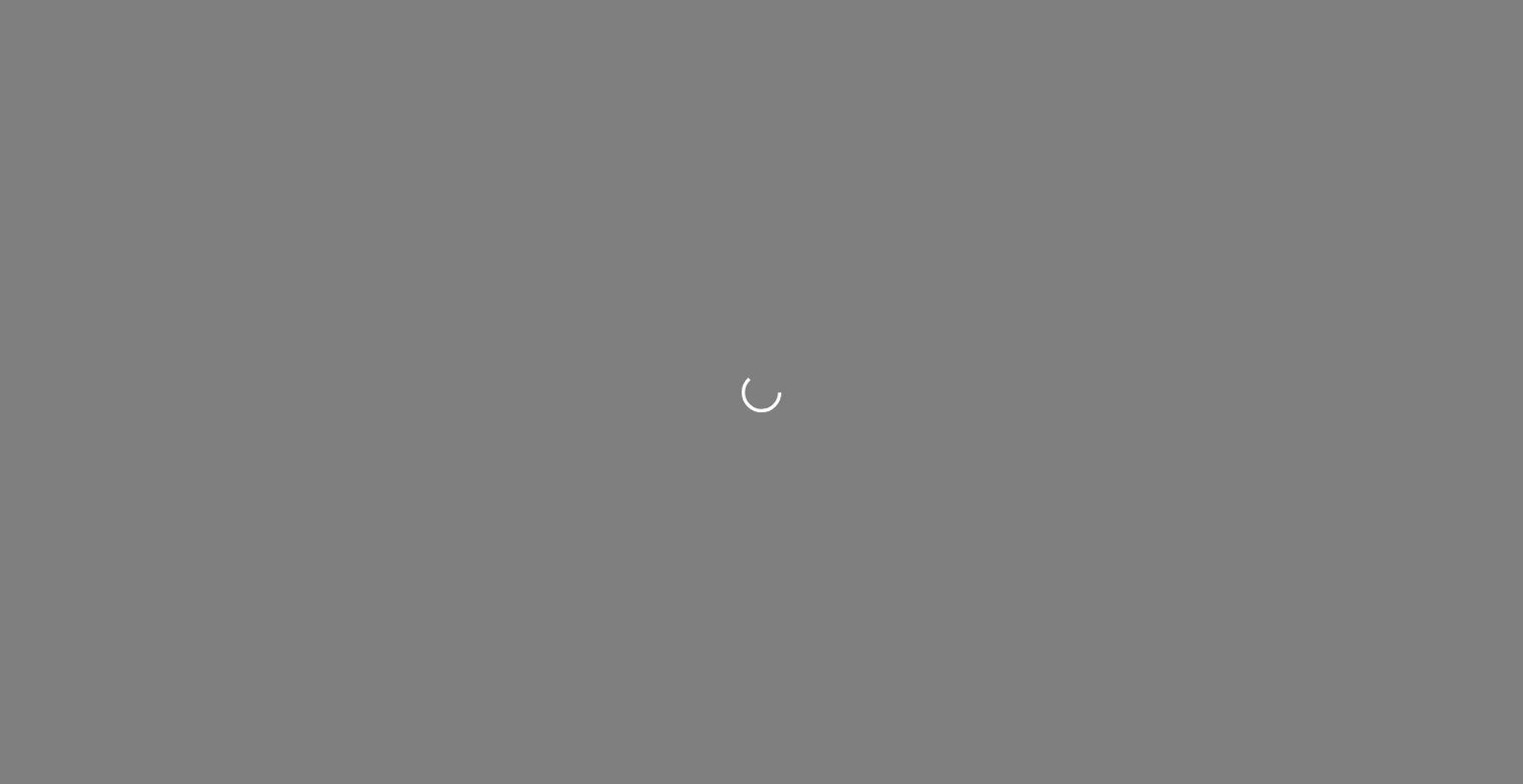 scroll, scrollTop: 0, scrollLeft: 0, axis: both 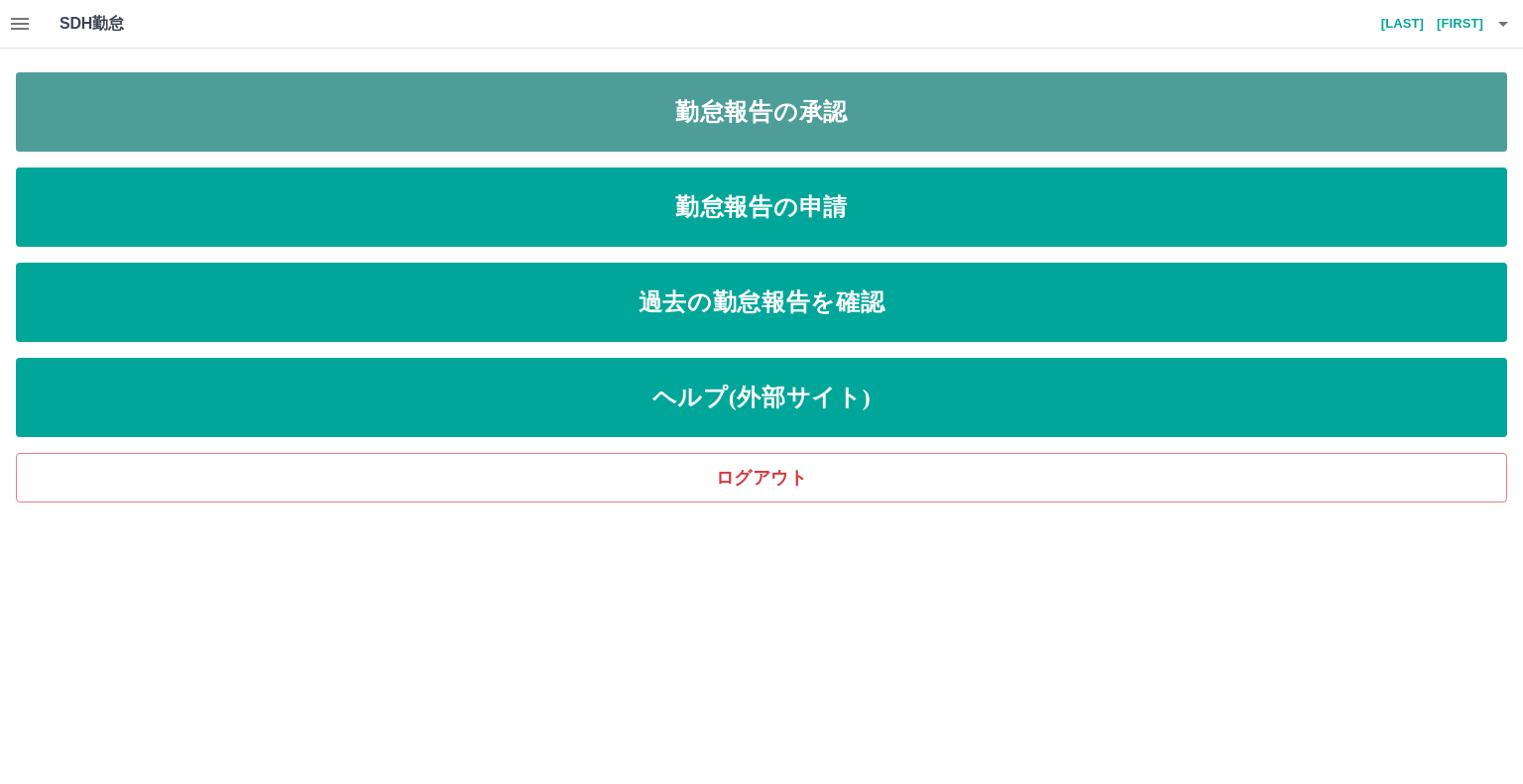 click on "勤怠報告の承認" at bounding box center [762, 112] 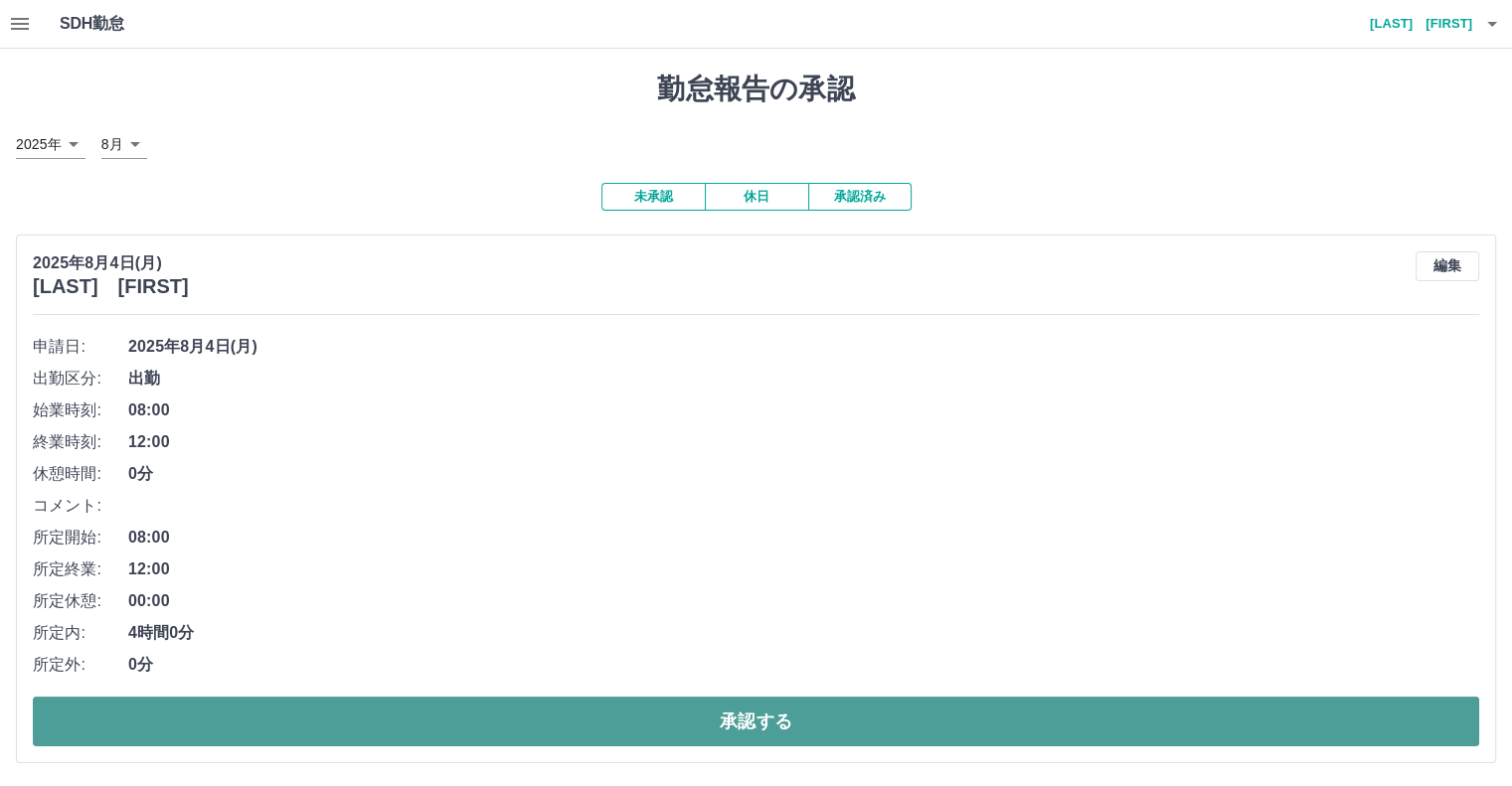 click on "承認する" at bounding box center (756, 721) 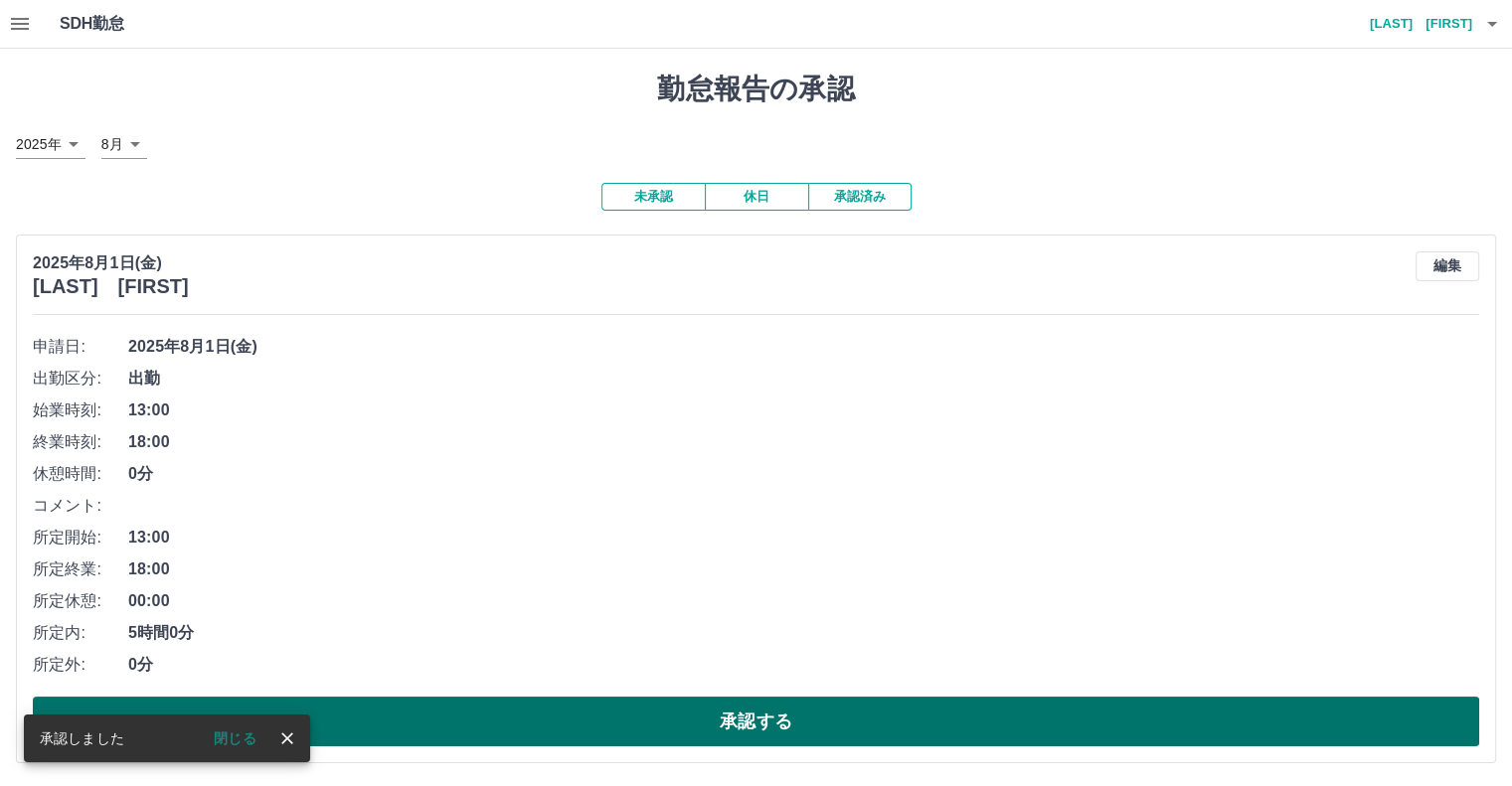 click on "承認する" at bounding box center (756, 721) 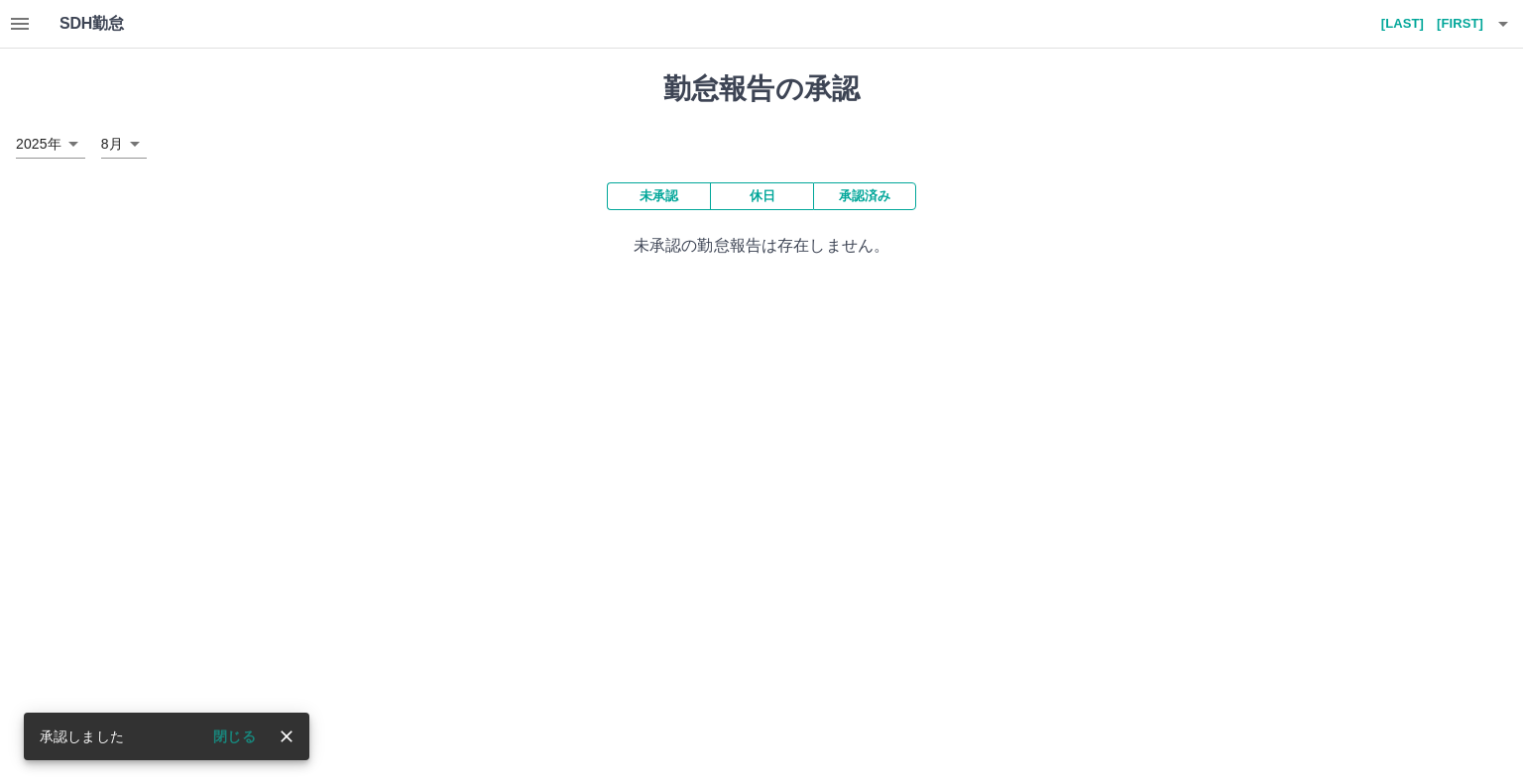 click on "各務　治芳" at bounding box center (1424, 24) 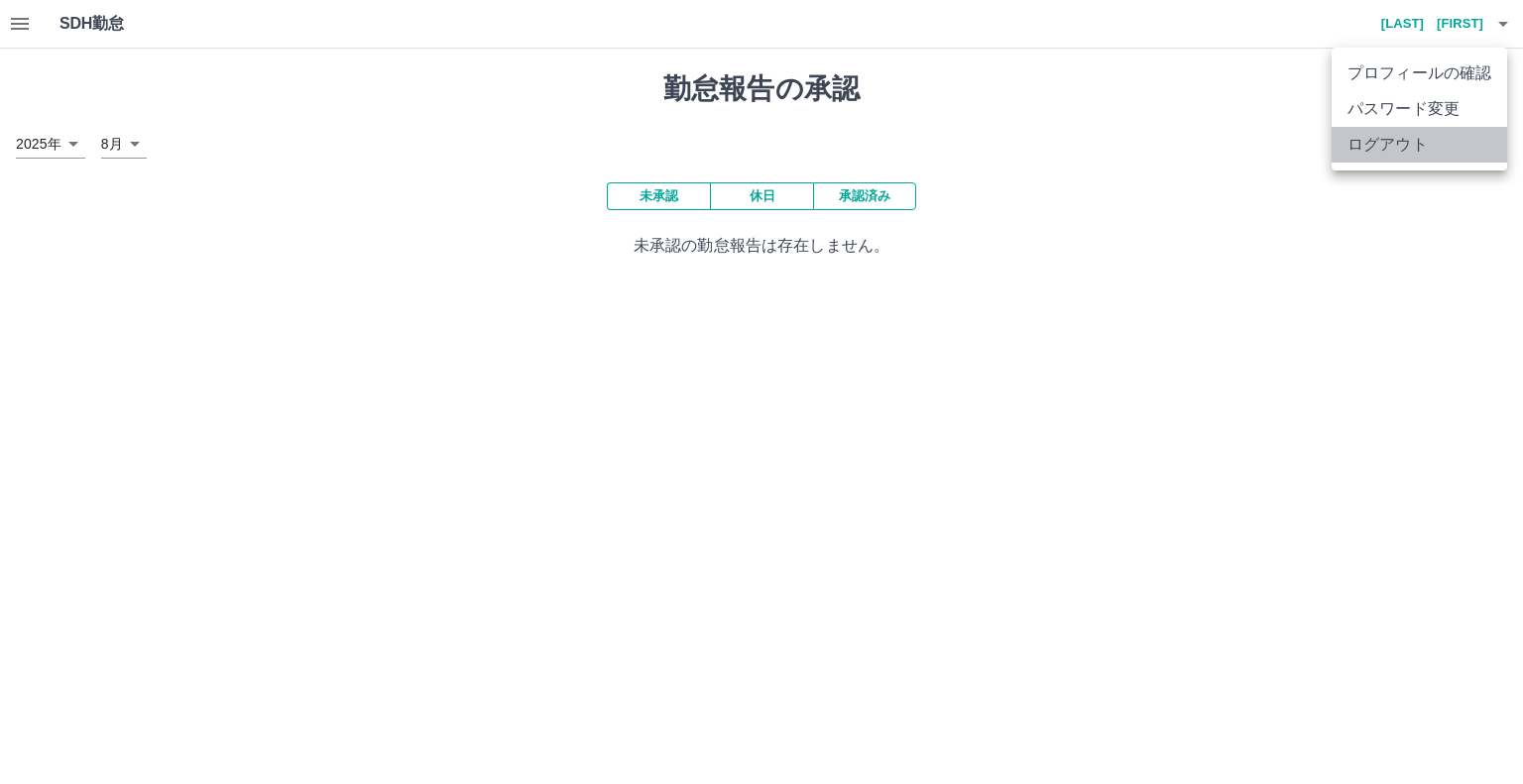 click on "ログアウト" at bounding box center [1419, 145] 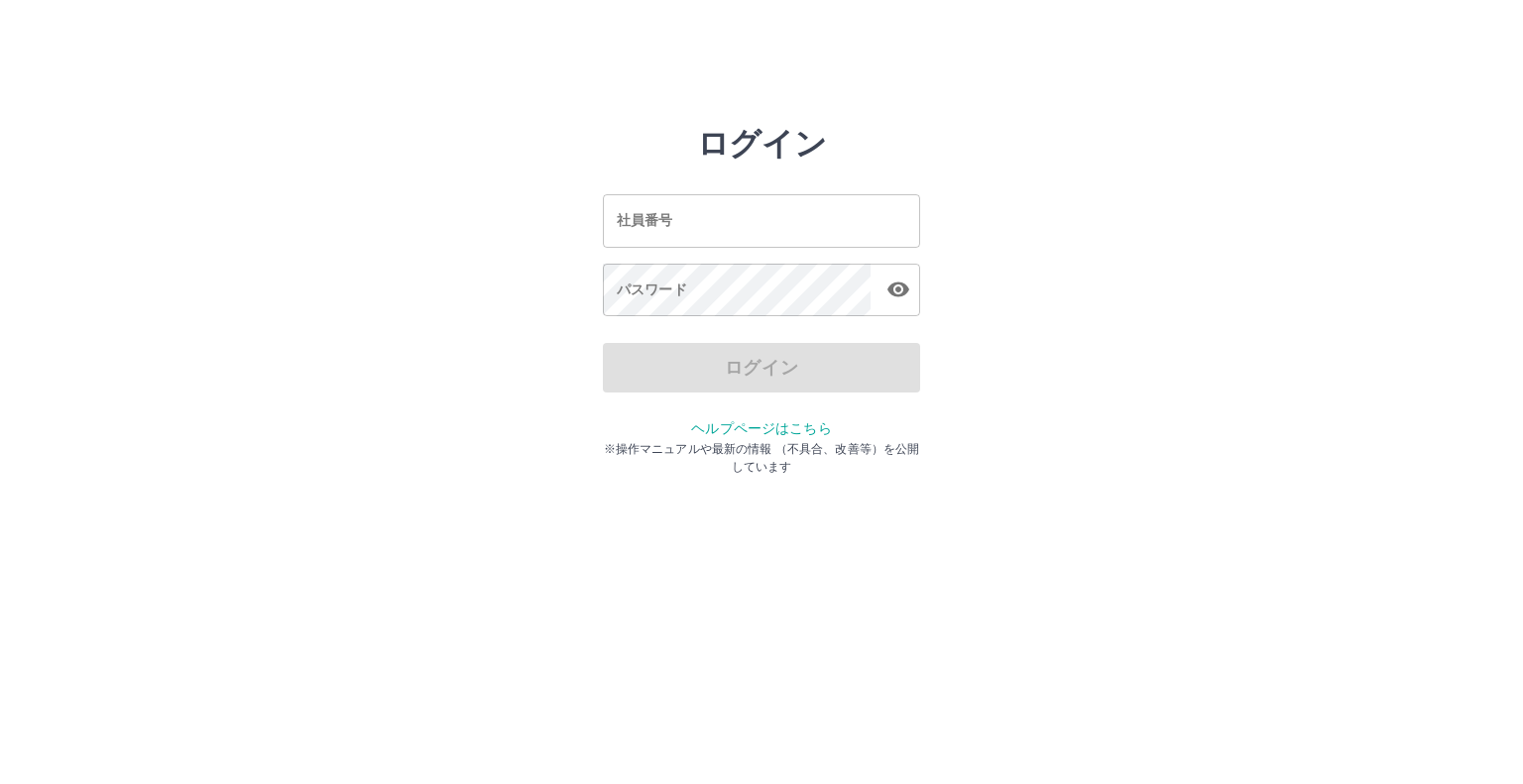 scroll, scrollTop: 0, scrollLeft: 0, axis: both 